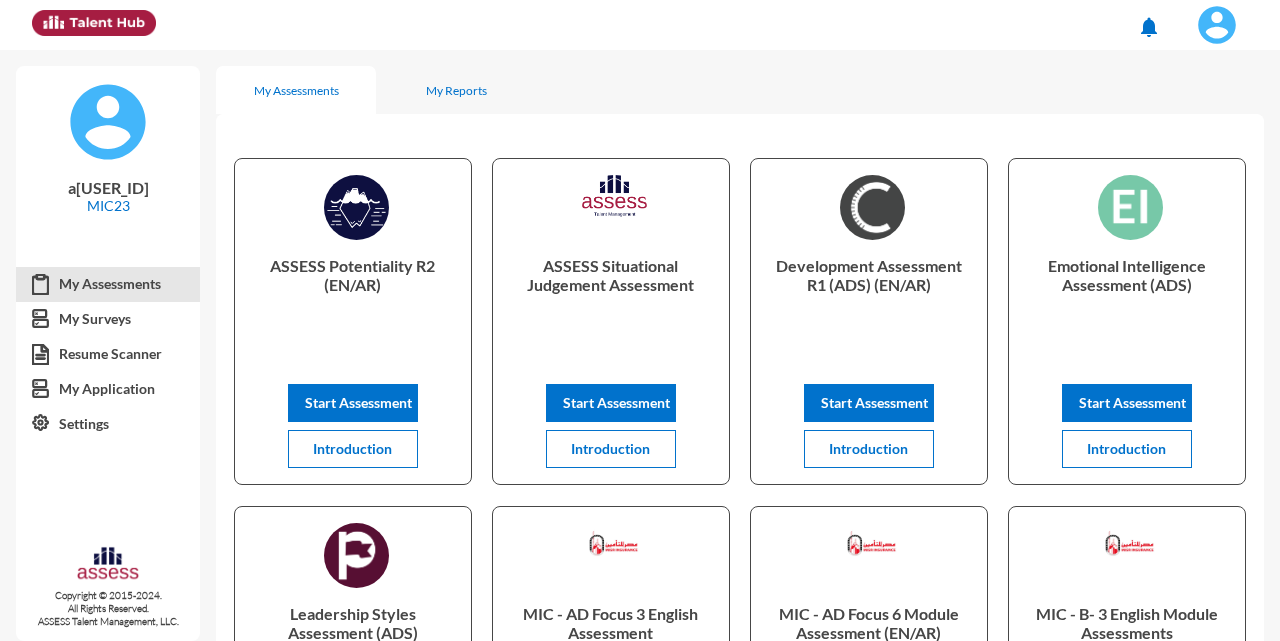 scroll, scrollTop: 0, scrollLeft: 0, axis: both 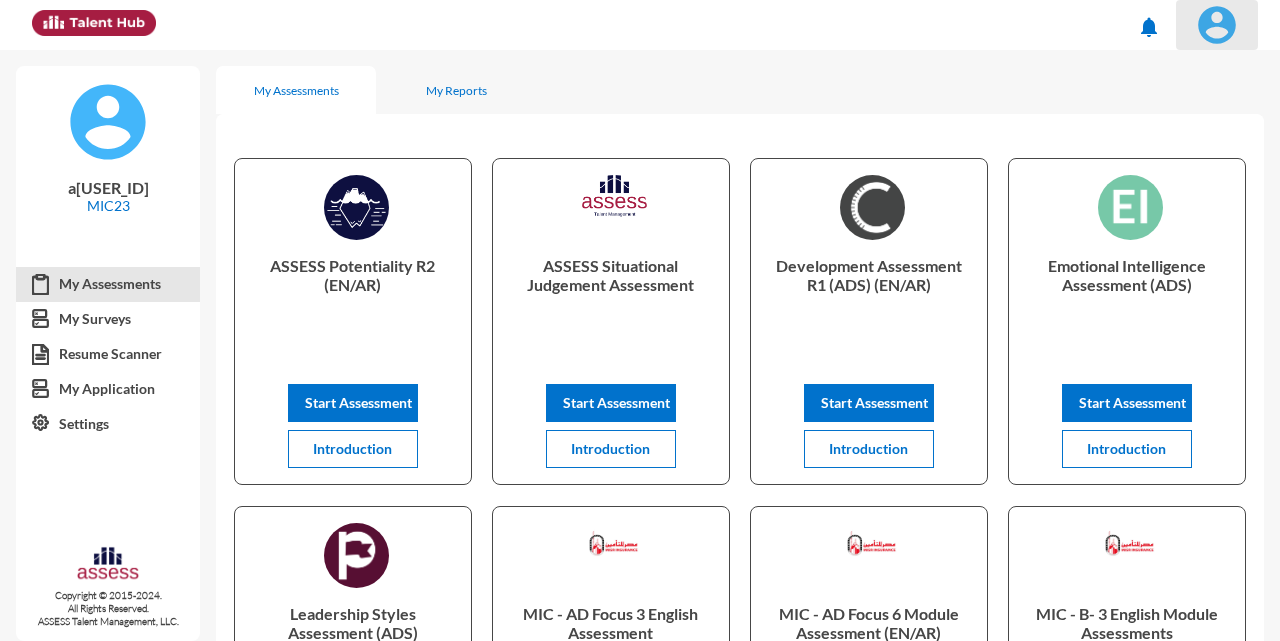 click 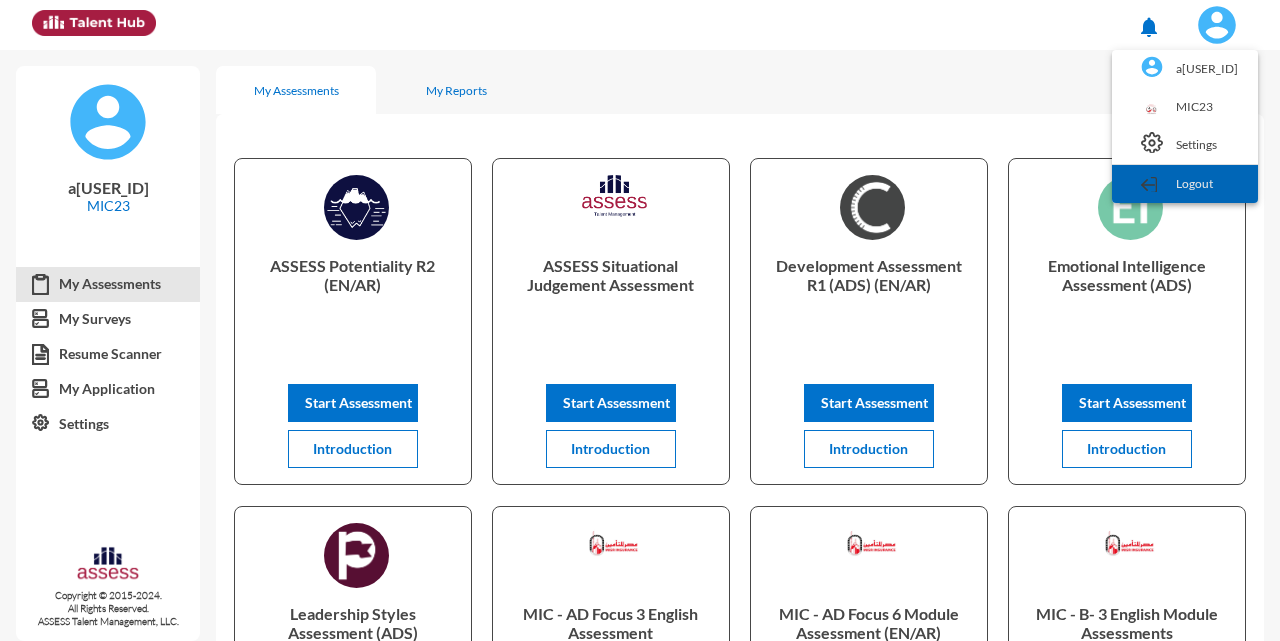 click on "Logout" at bounding box center [1185, 184] 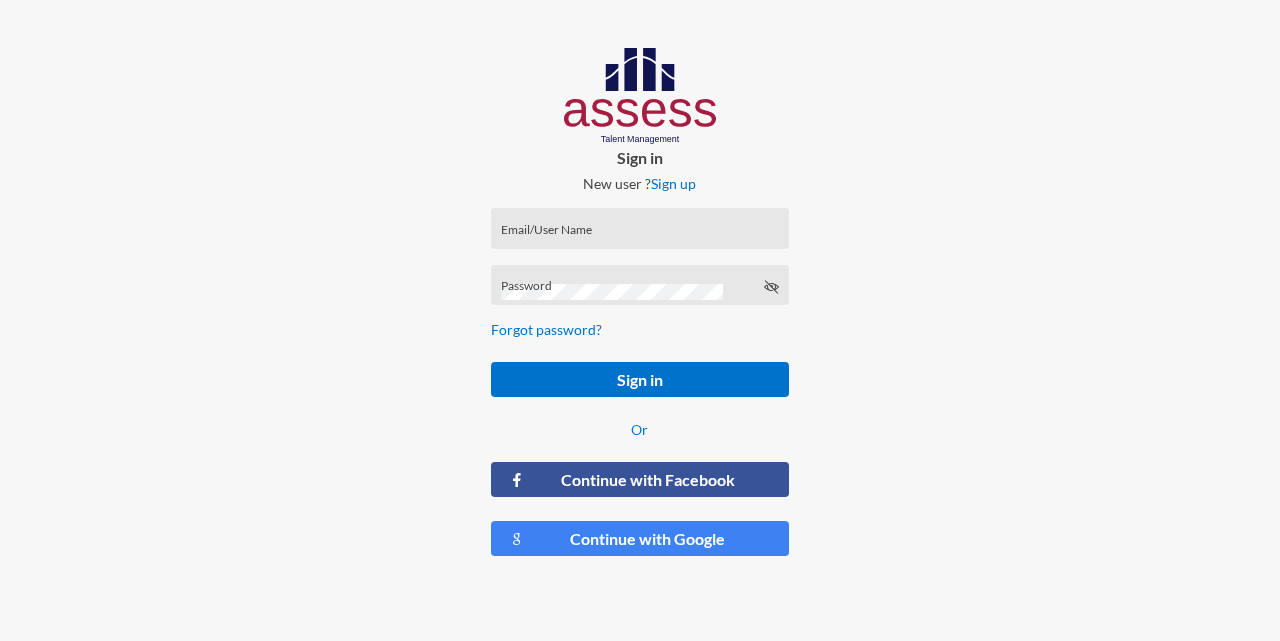 click on "Email/User Name" at bounding box center (640, 235) 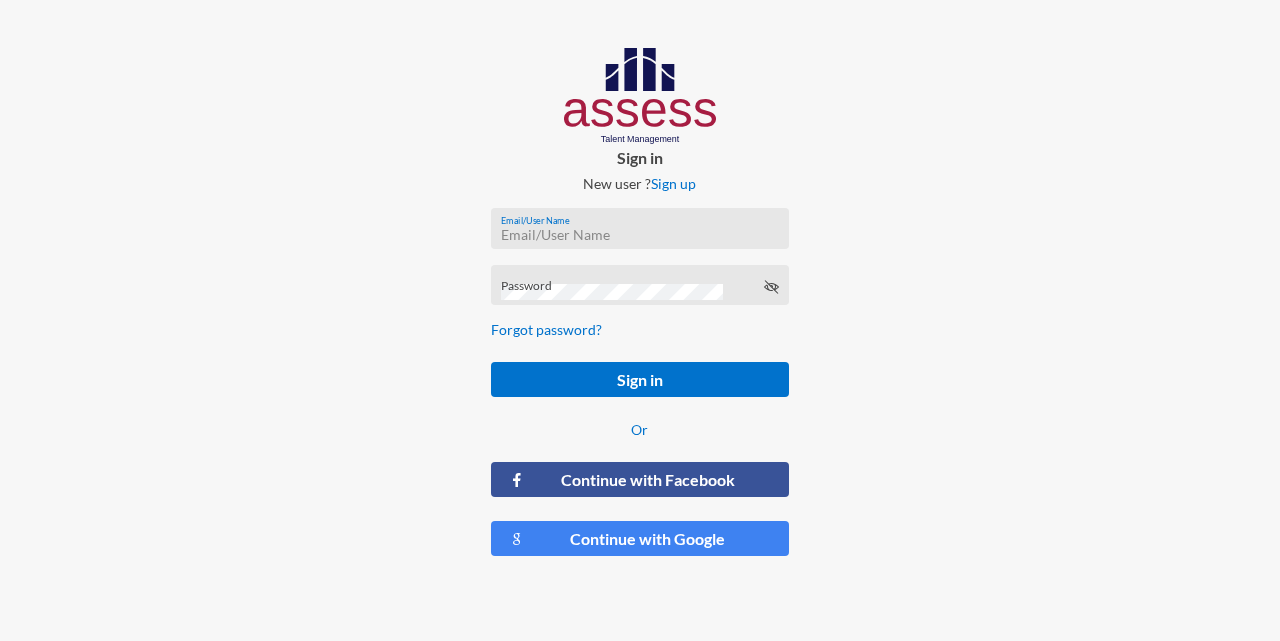 type on "ش" 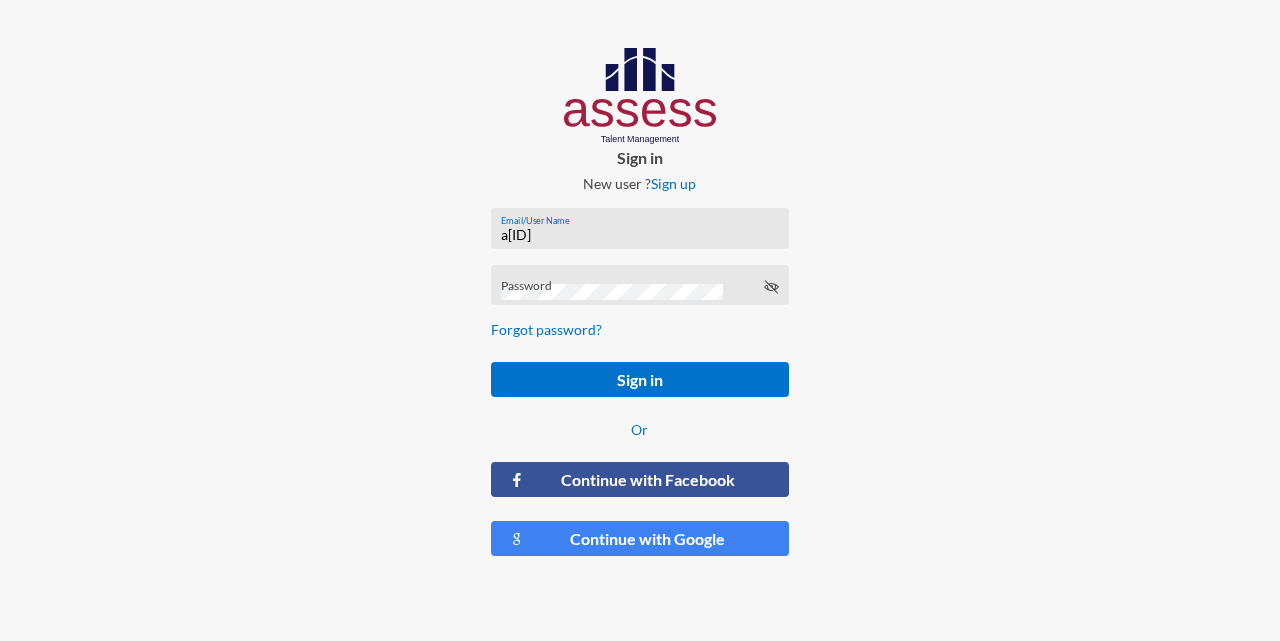 type on "a[ID]" 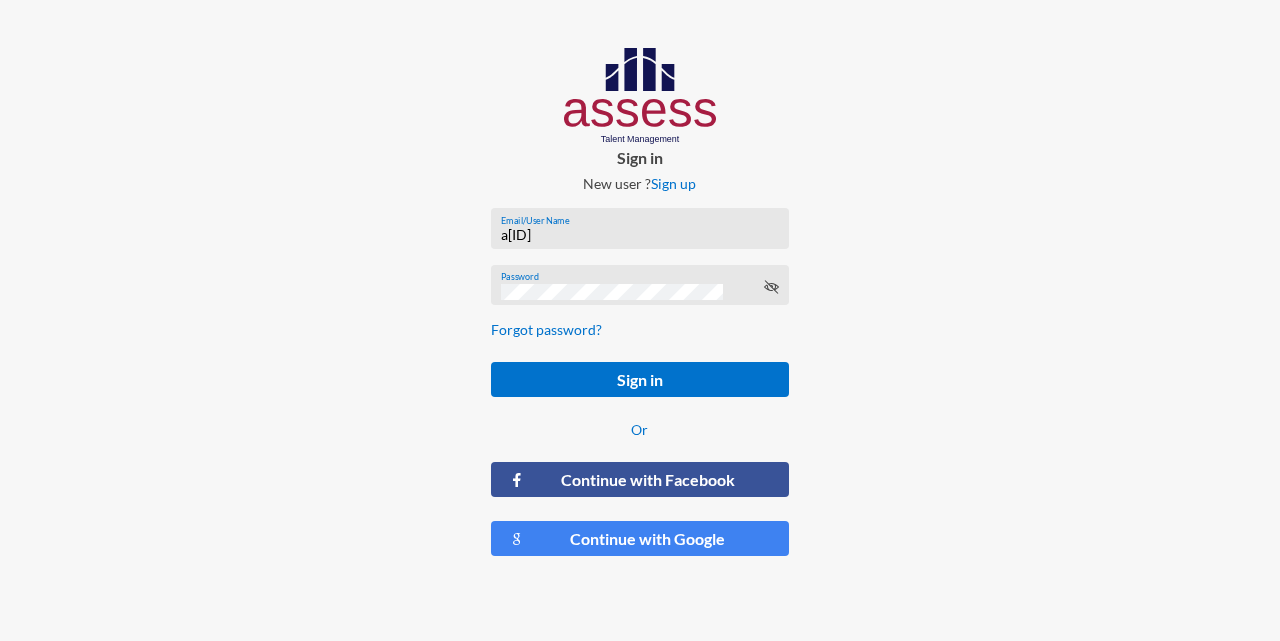 click on "Sign in" 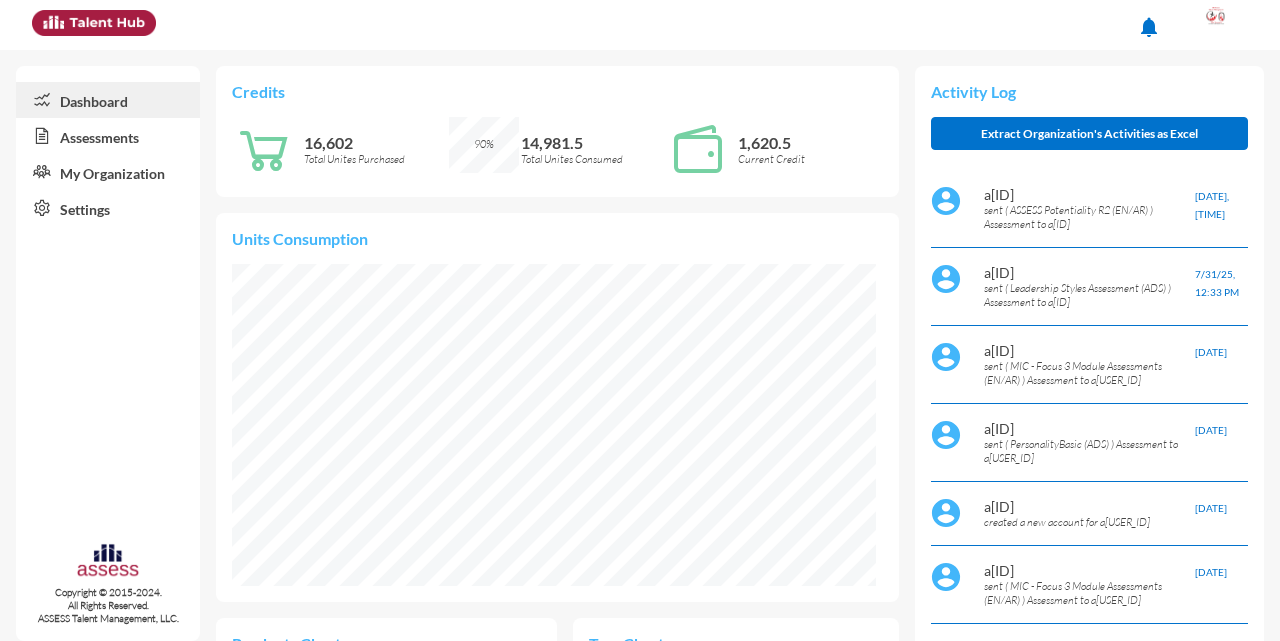 scroll, scrollTop: 999944, scrollLeft: 999928, axis: both 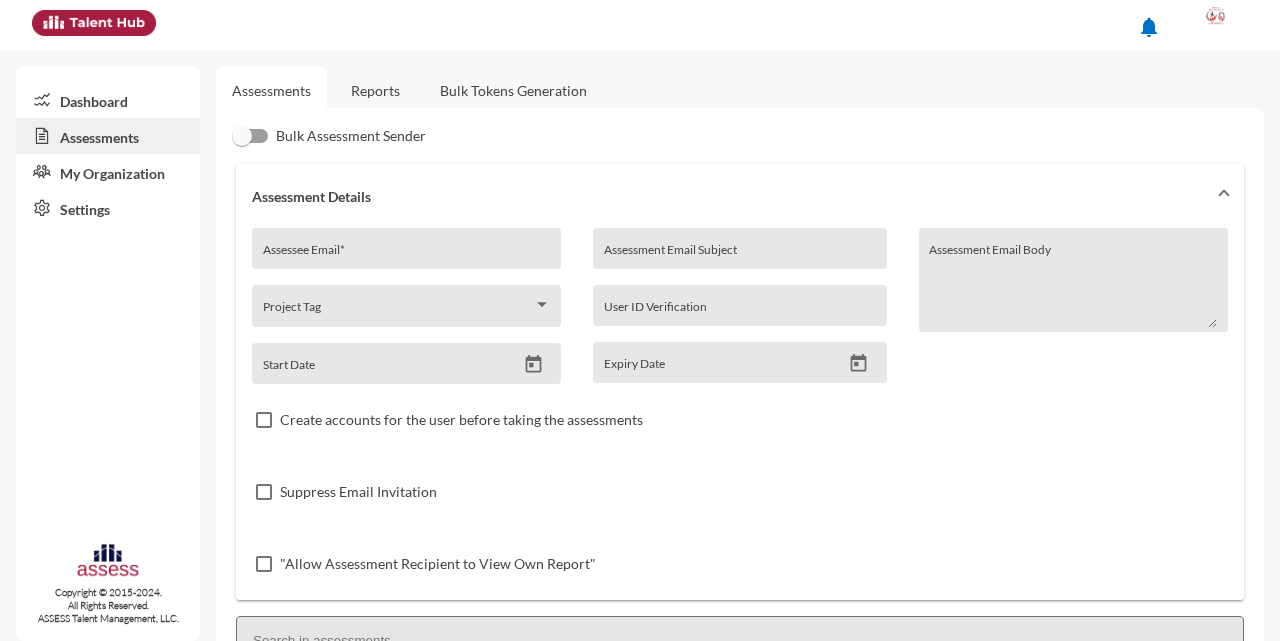 click on "Assessee Email   *" at bounding box center [407, 256] 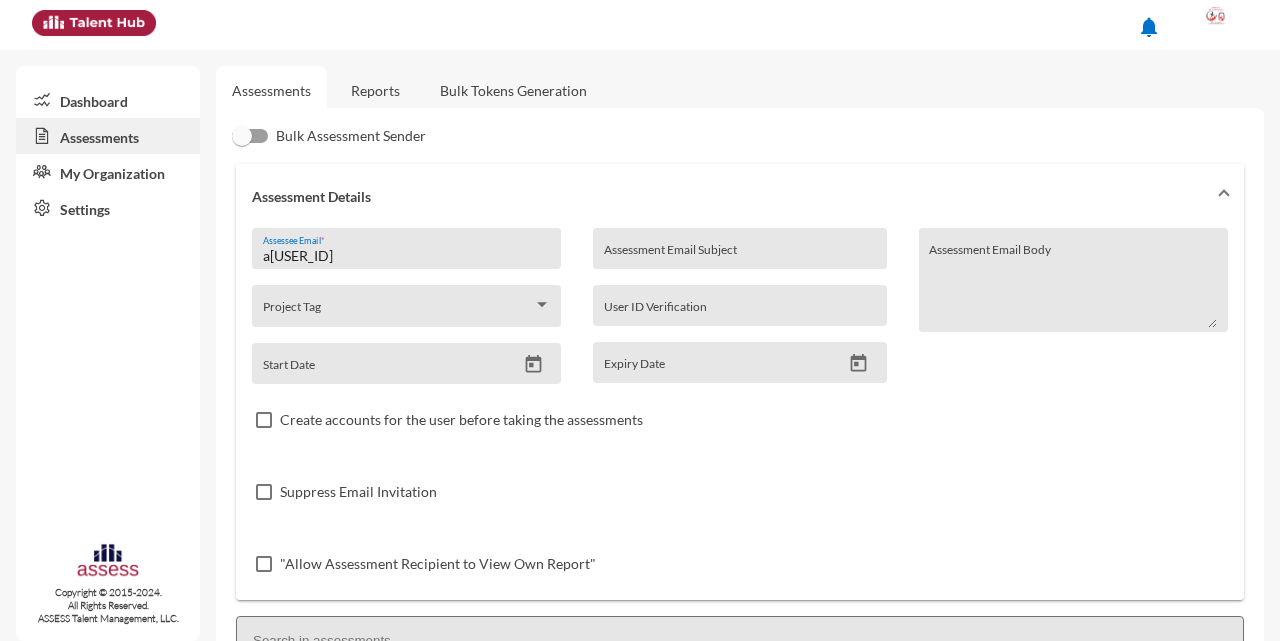 scroll, scrollTop: 517, scrollLeft: 0, axis: vertical 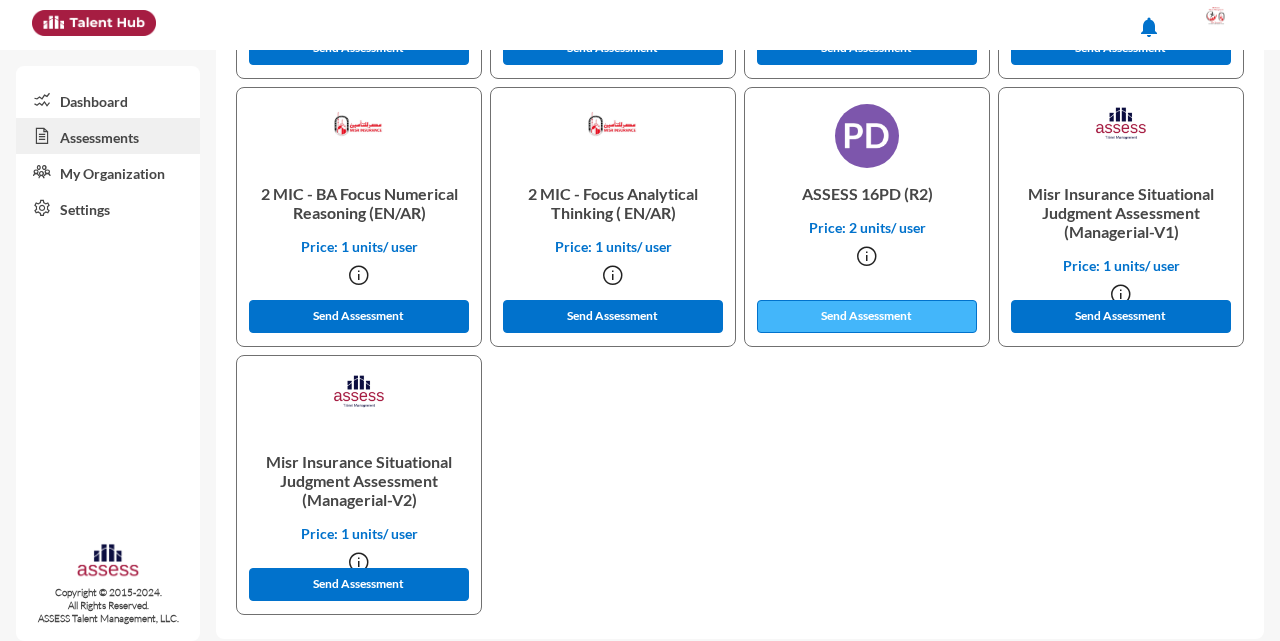 type on "a29906041400526" 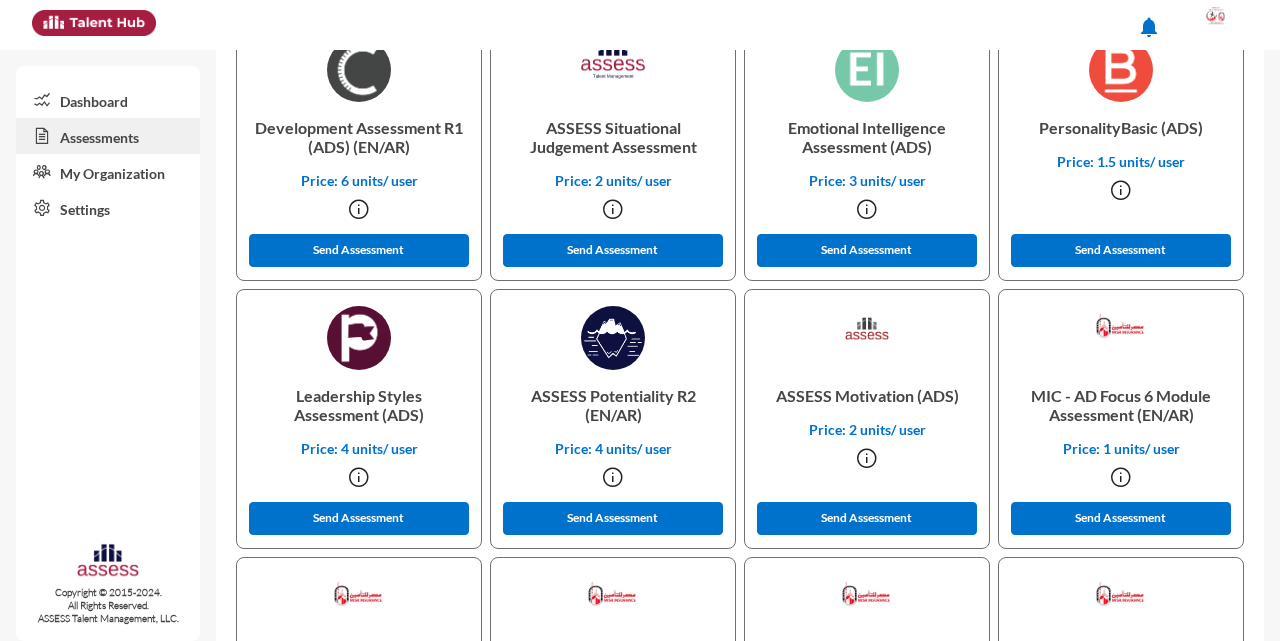 scroll, scrollTop: 0, scrollLeft: 0, axis: both 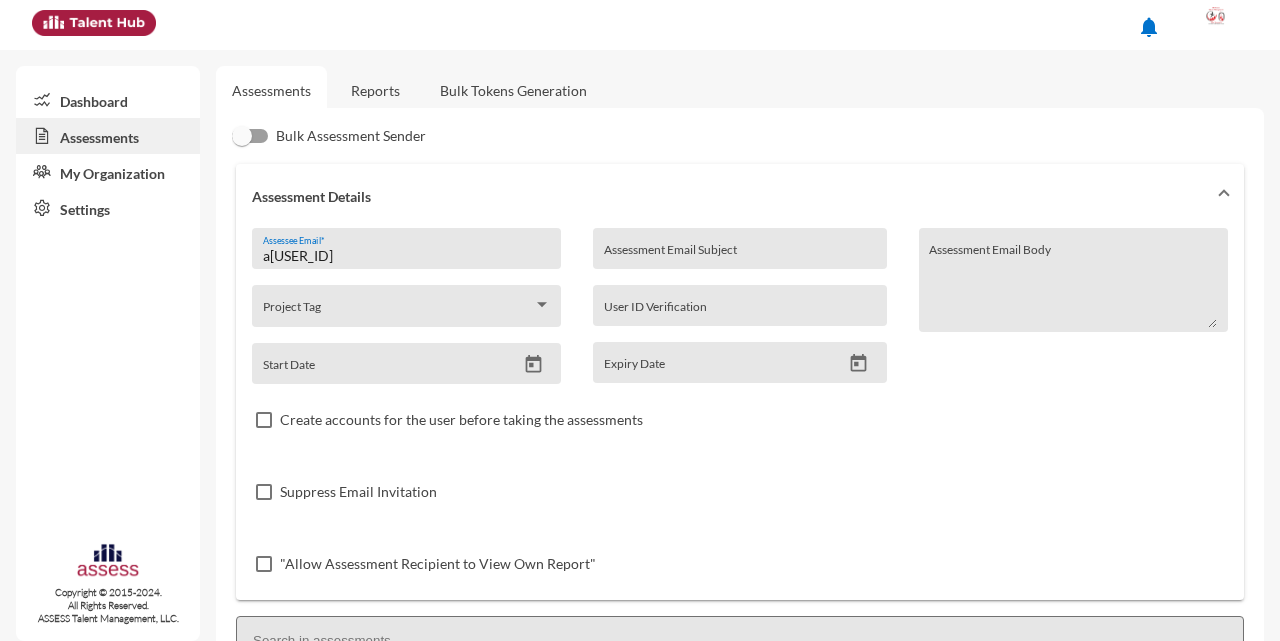 click 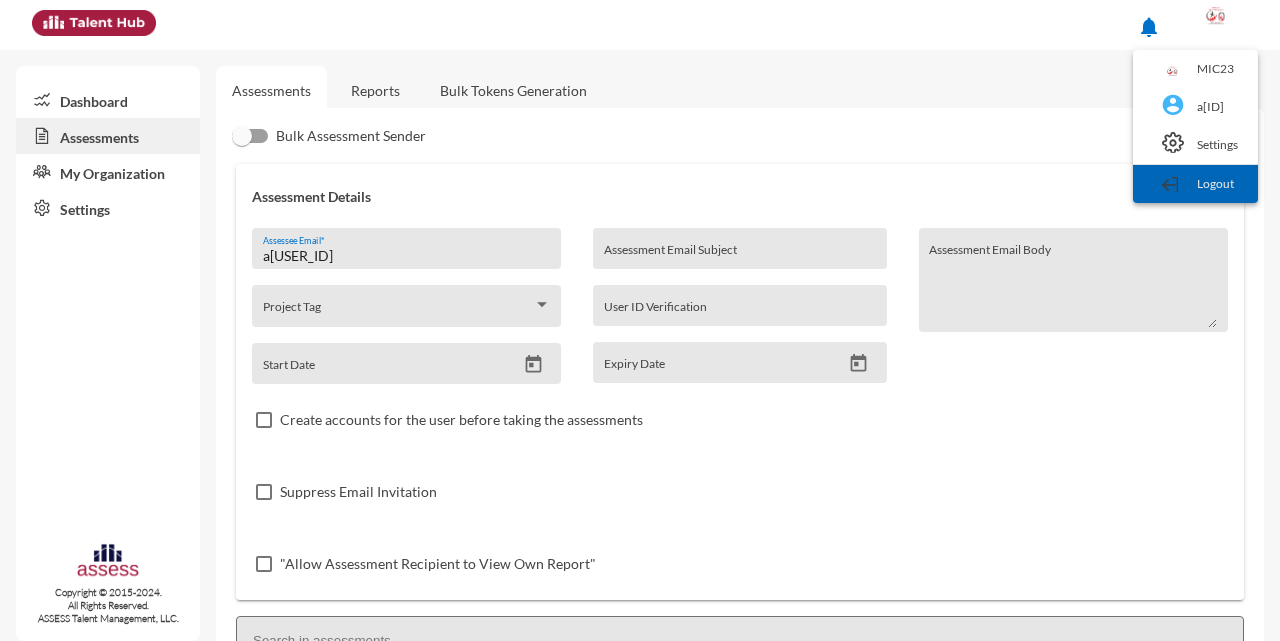 click at bounding box center [1173, 181] 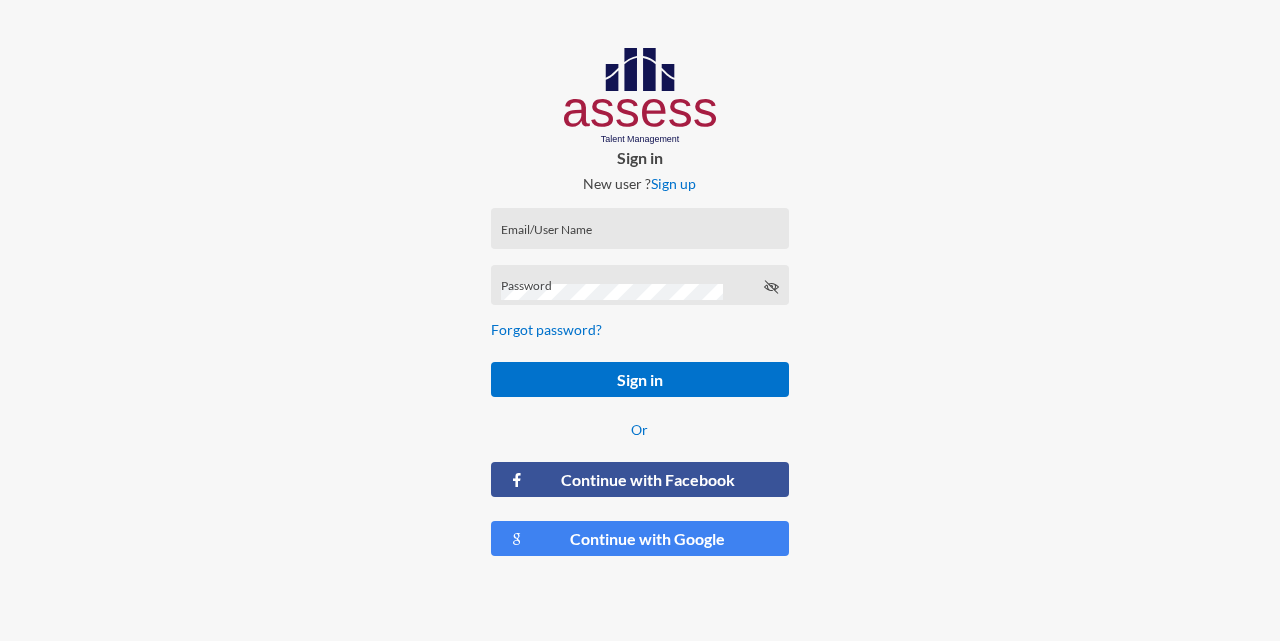 click on "Email/User Name" 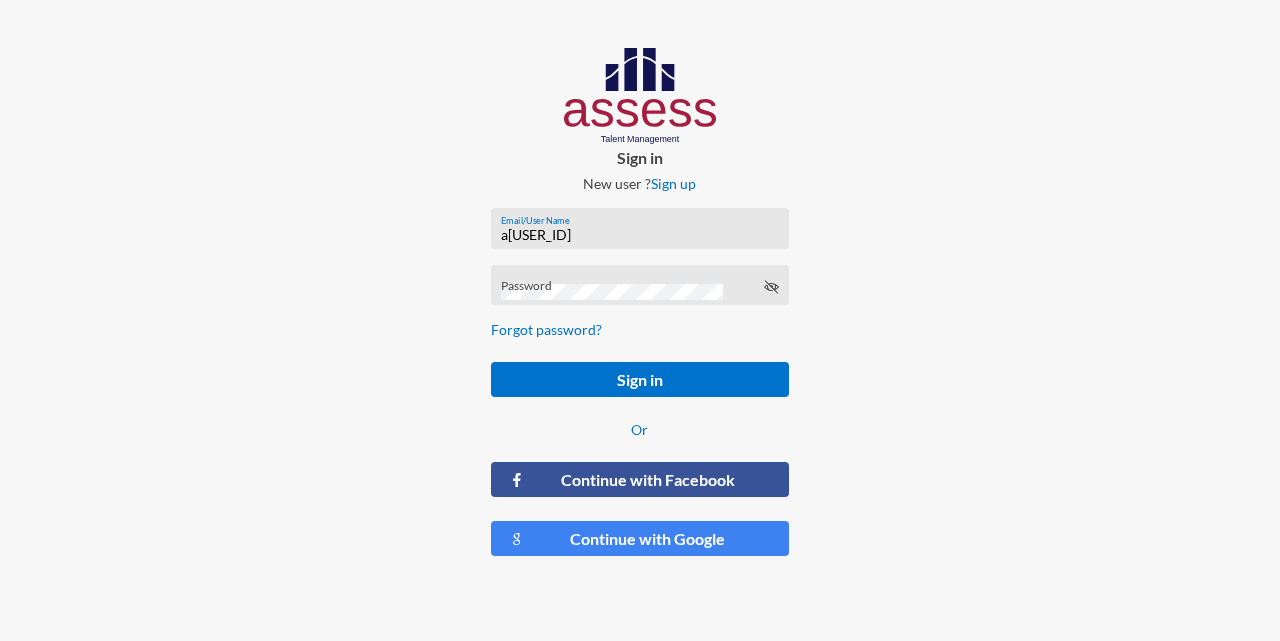 type on "a29906041400526" 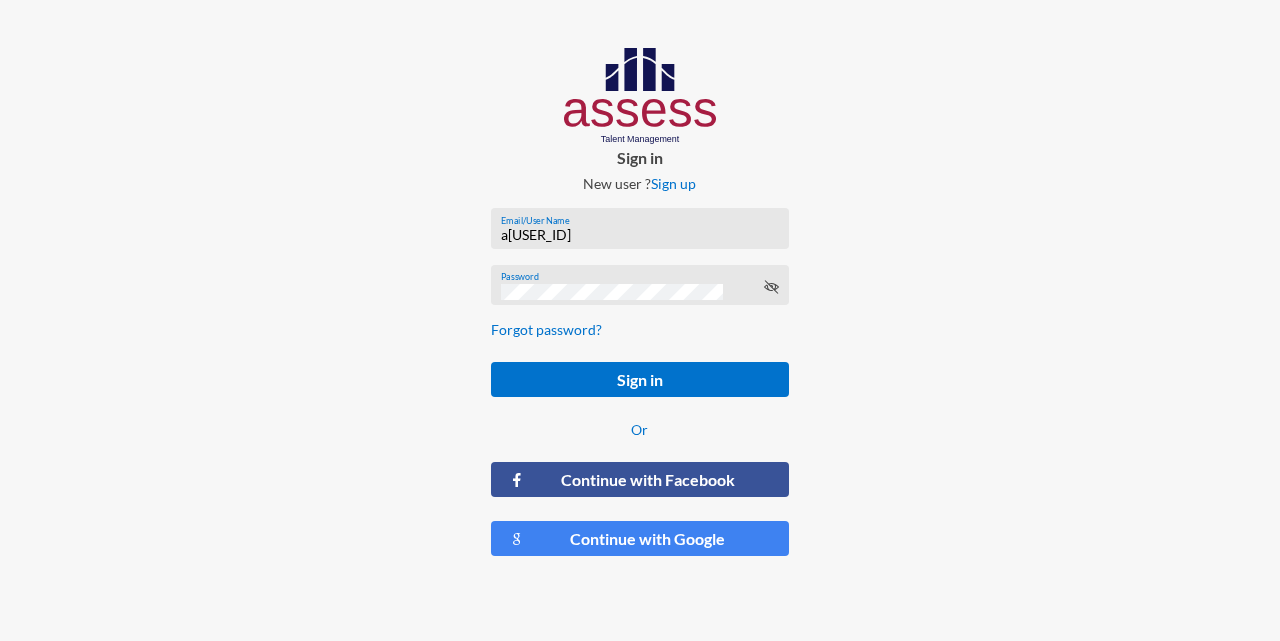 click on "Sign in" 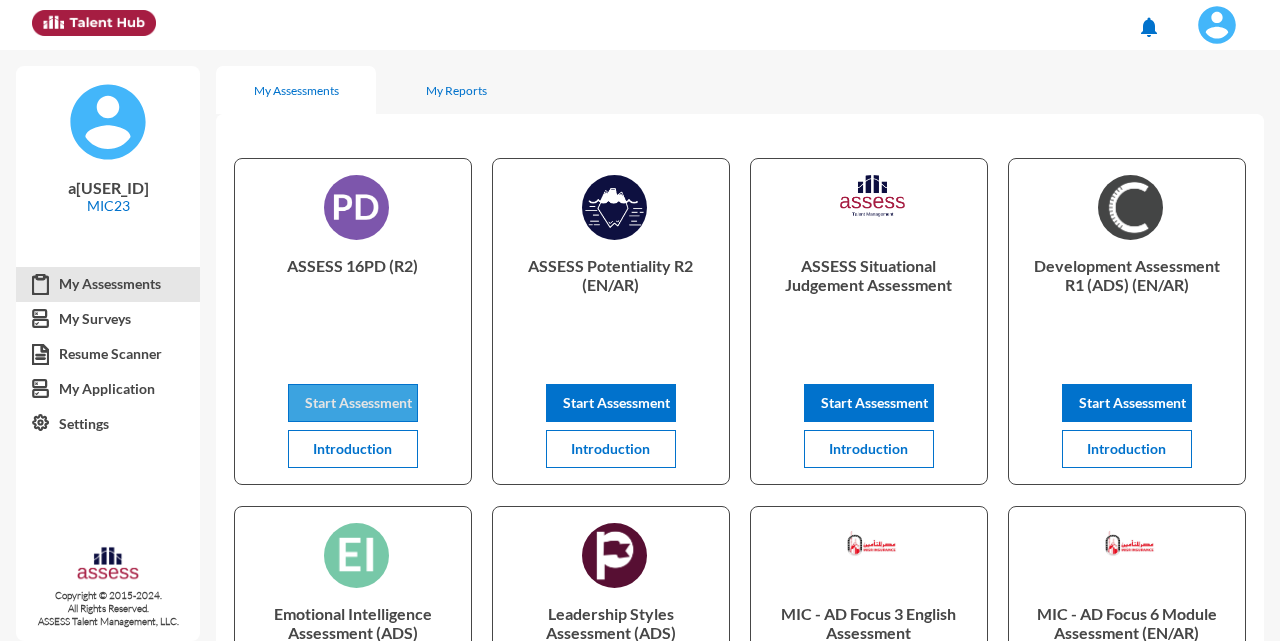 click on "Start Assessment" at bounding box center [358, 402] 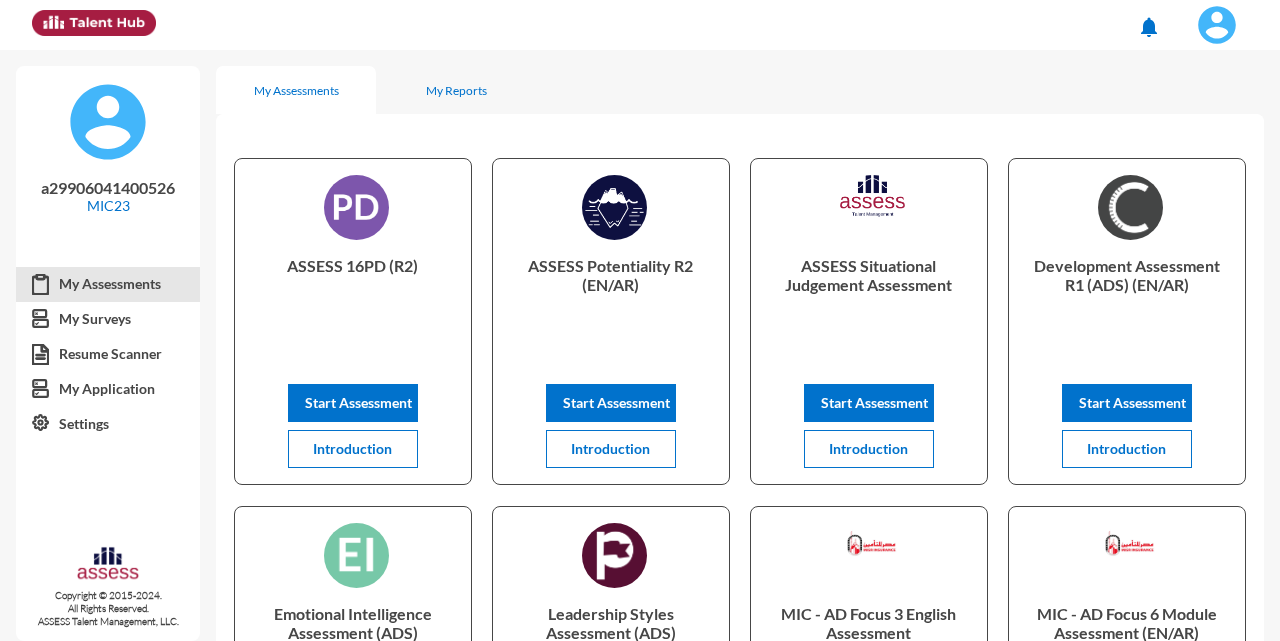 scroll, scrollTop: 0, scrollLeft: 0, axis: both 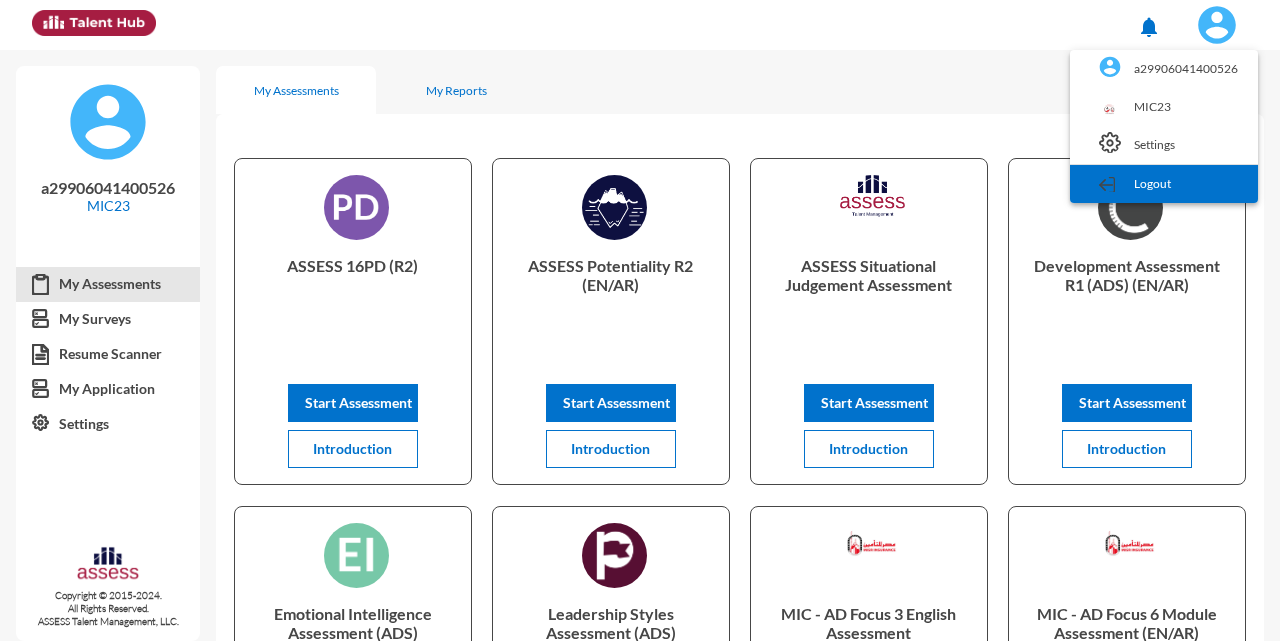 click on "Logout" at bounding box center (1164, 184) 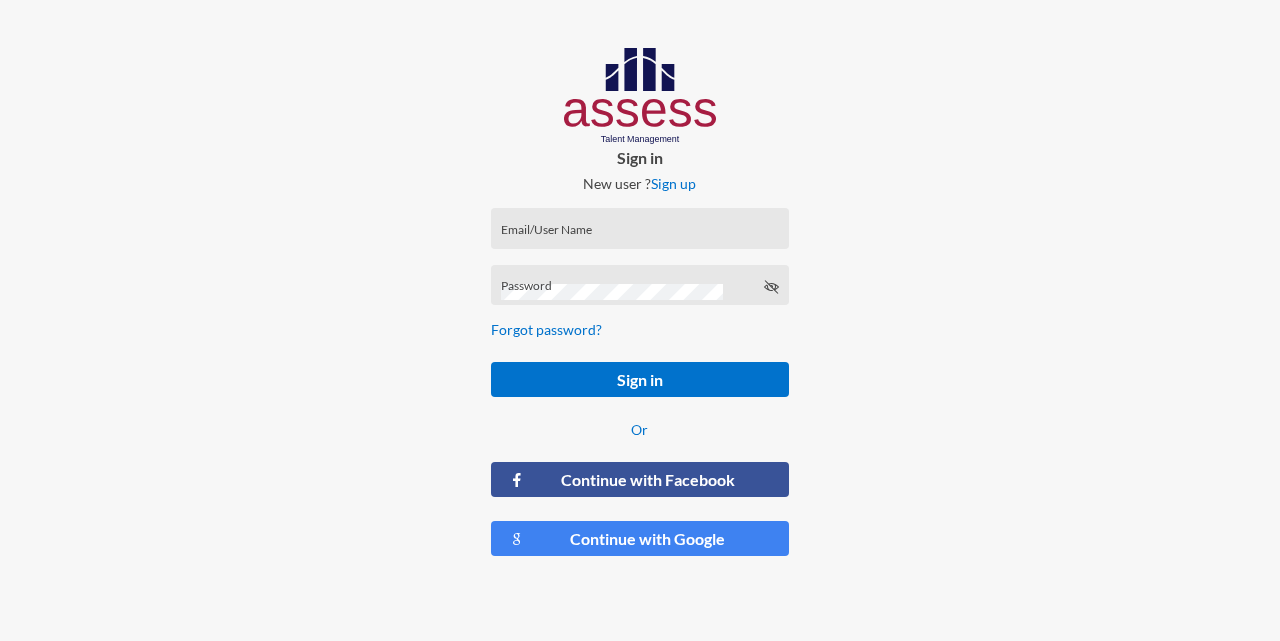 click on "Email/User Name" at bounding box center [640, 235] 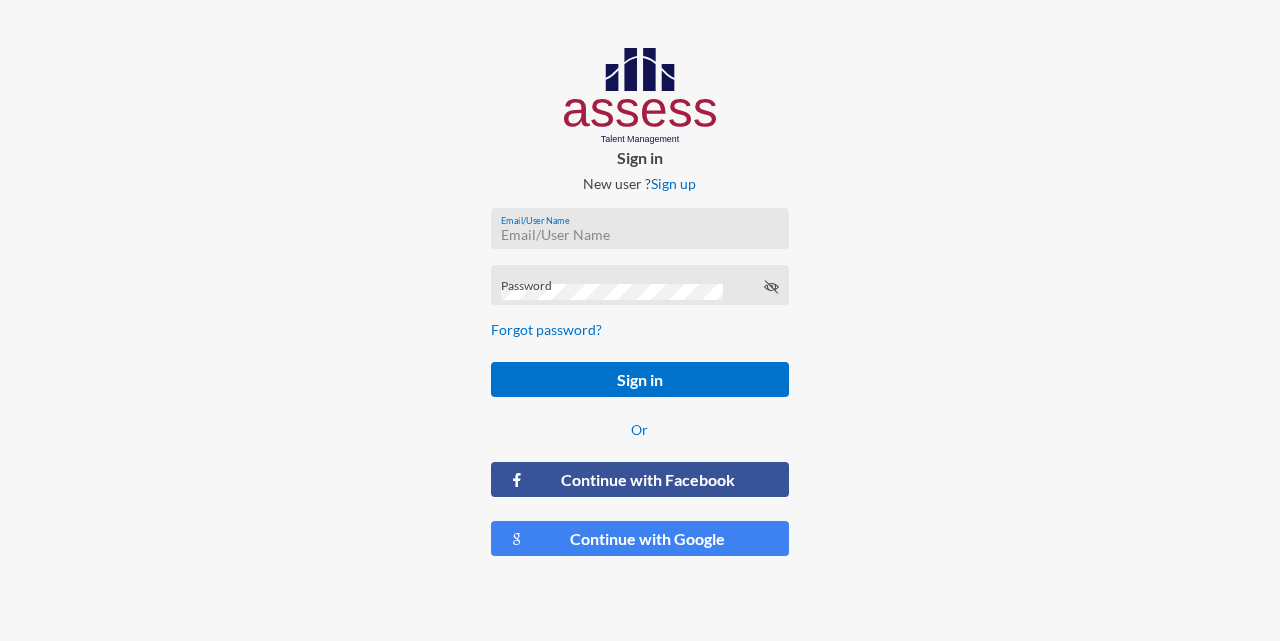 type on "ش" 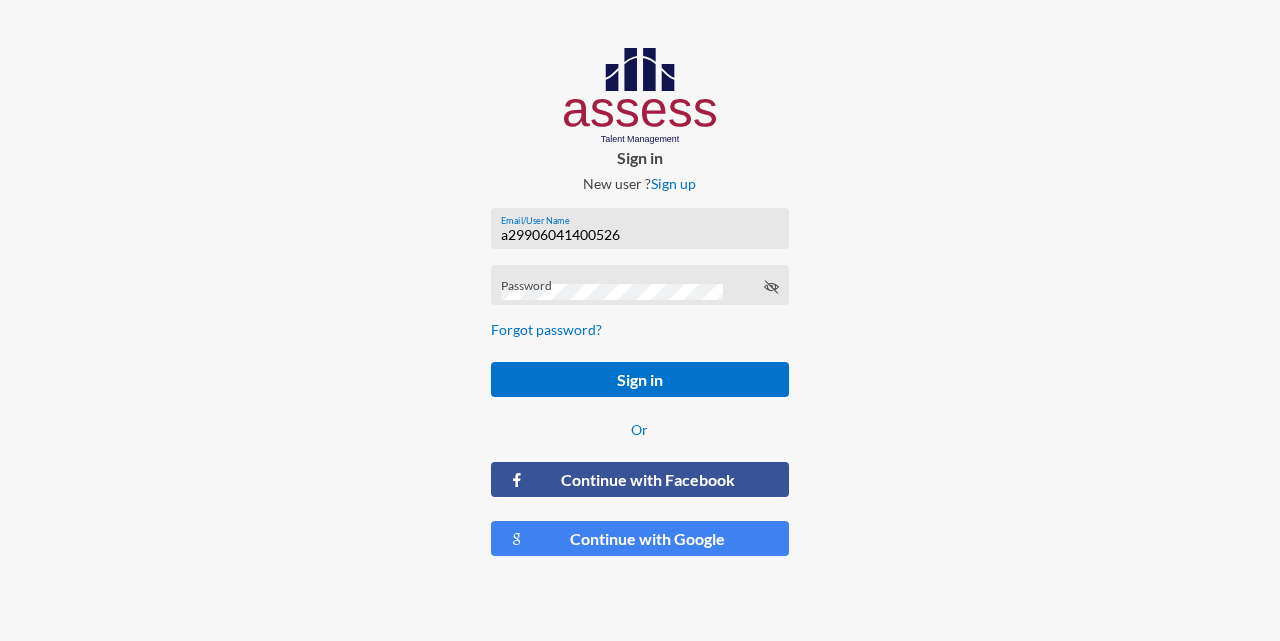 type on "a29906041400526" 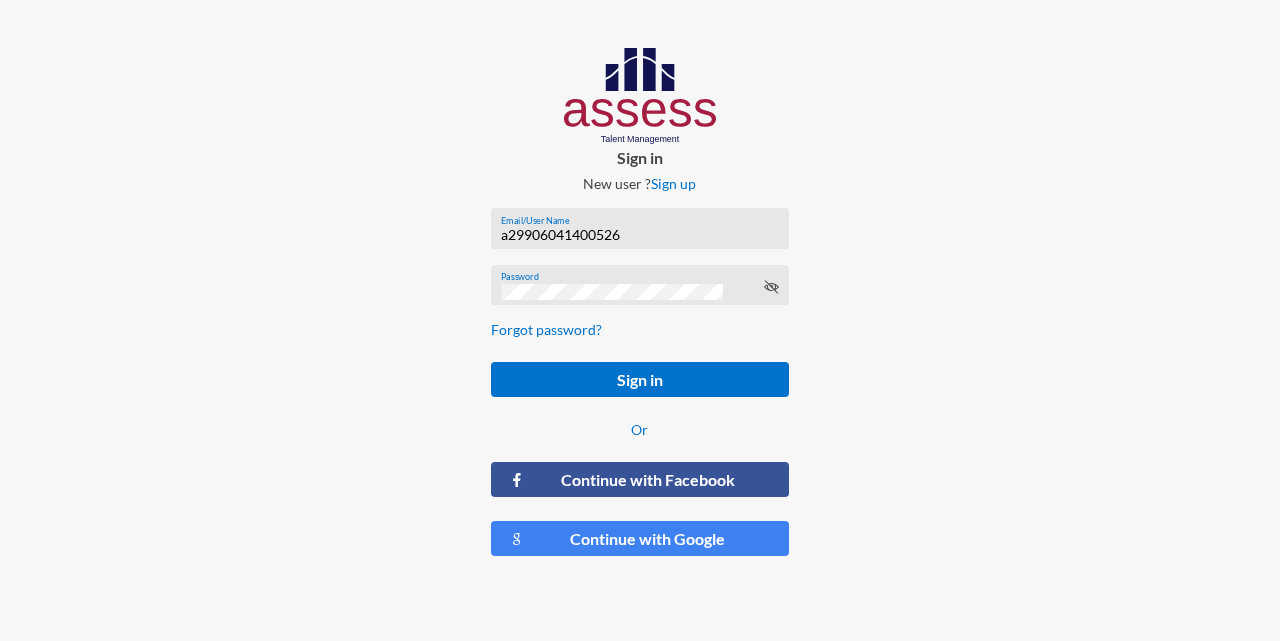 click on "Sign in" 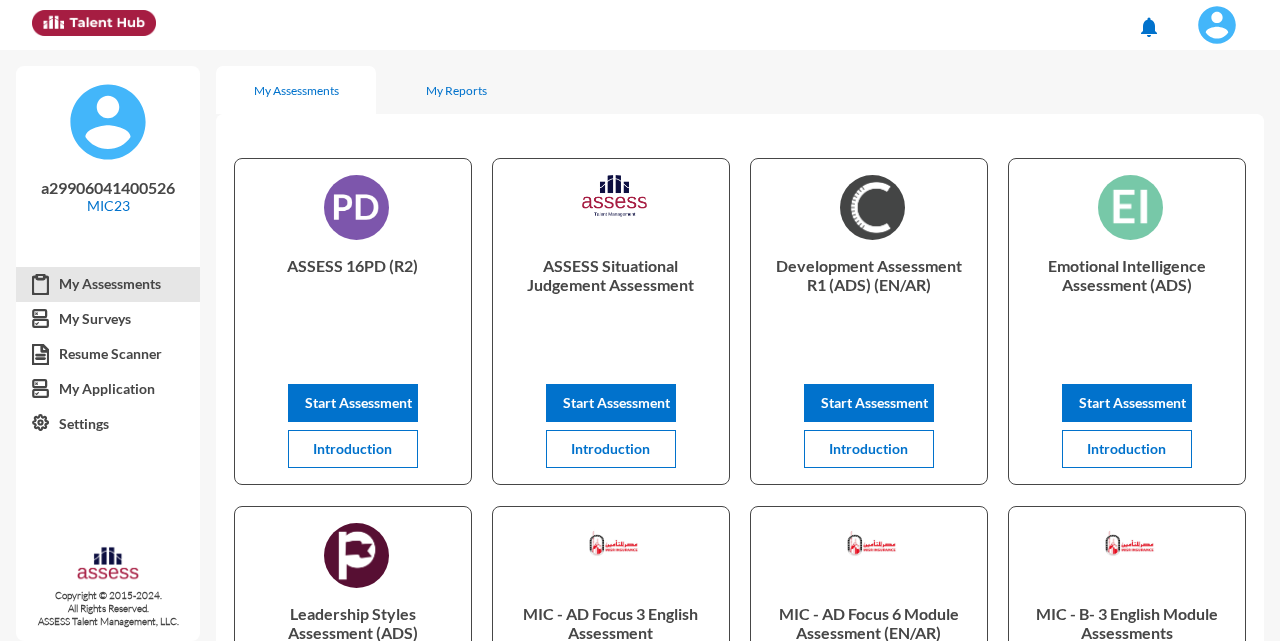 click 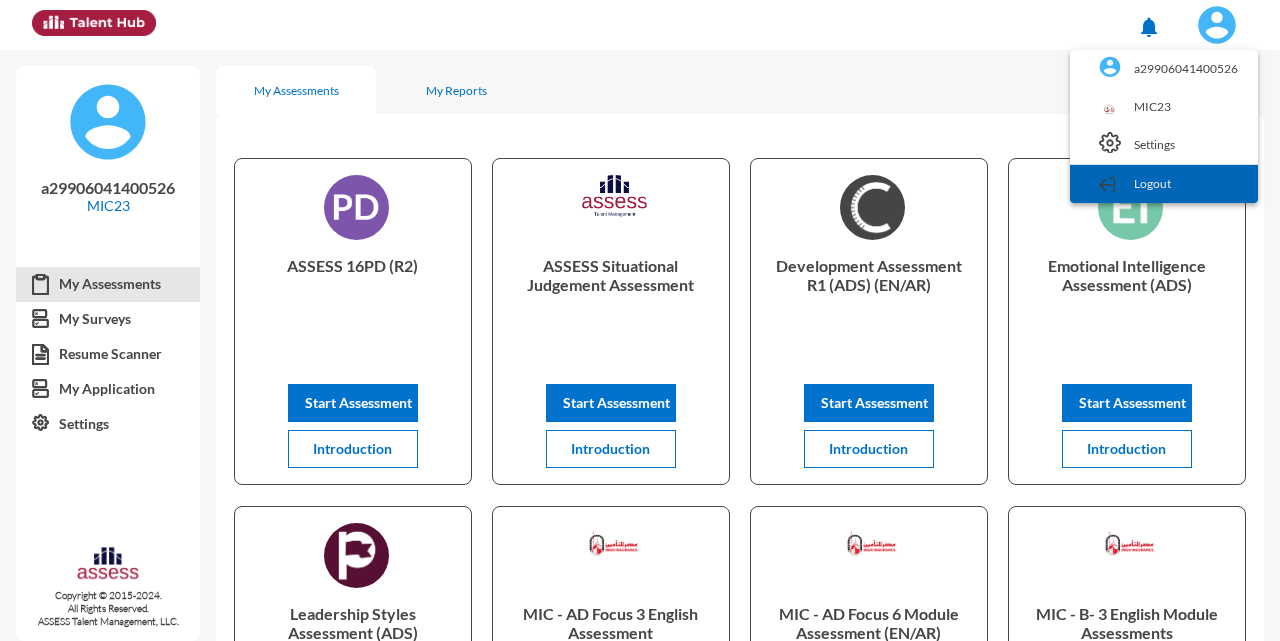 click on "Logout" at bounding box center [1164, 184] 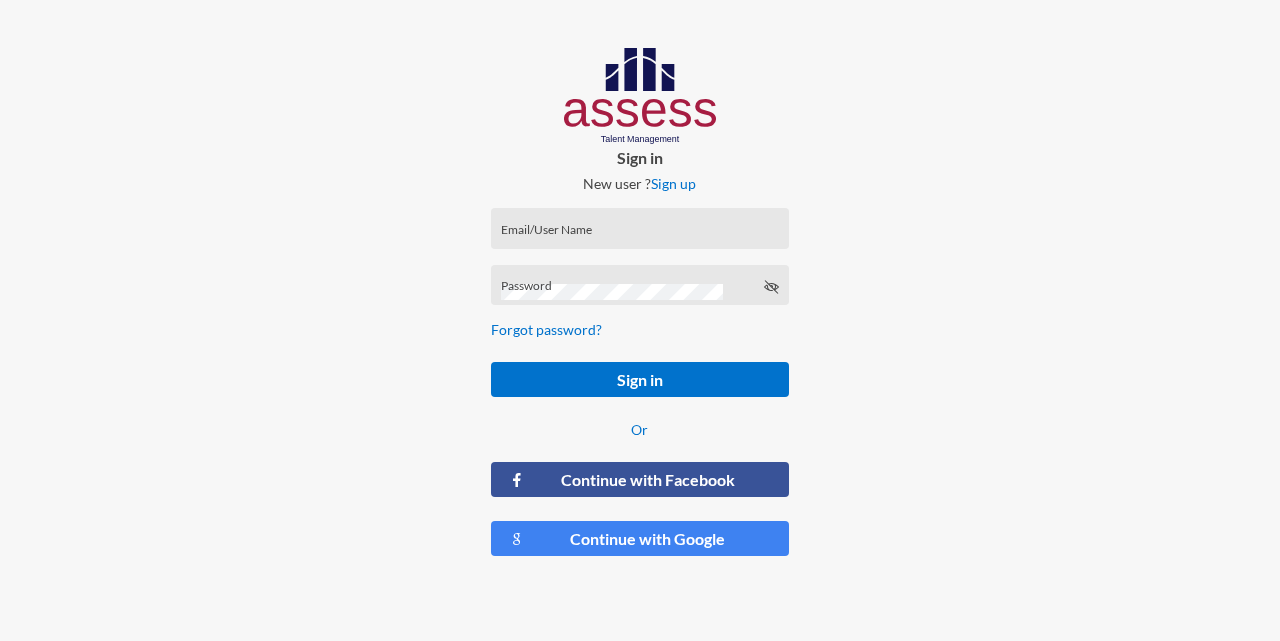 click on "Email/User Name" 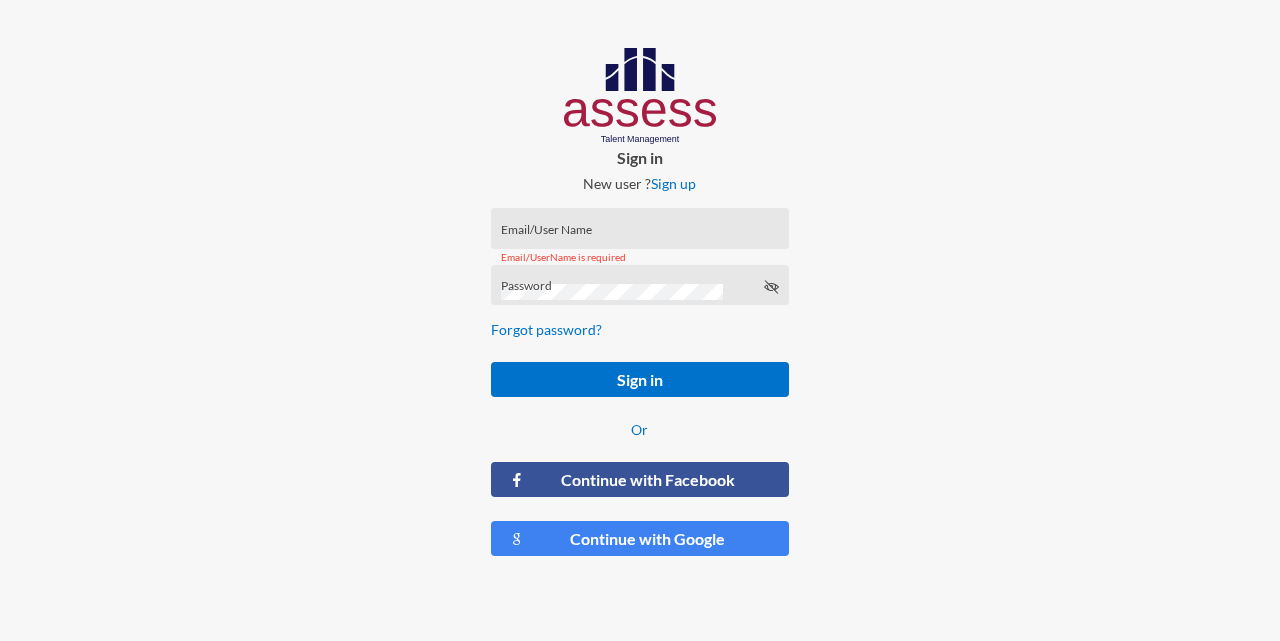 click on "Email/User Name" 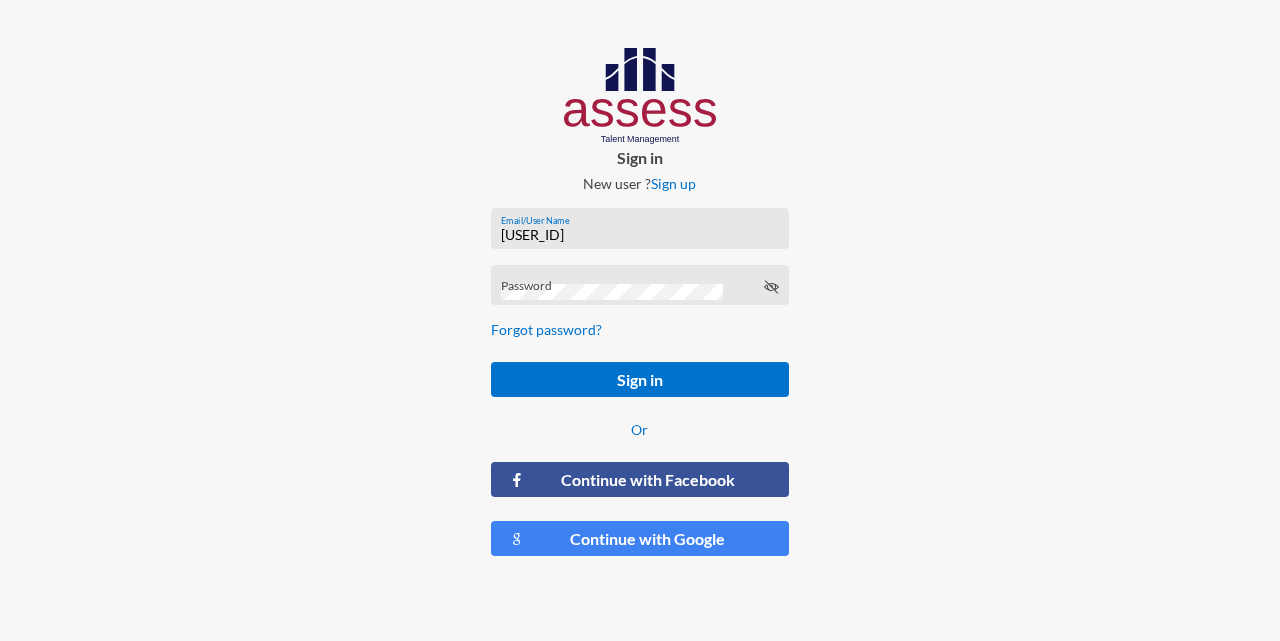 type on "[USER_ID]" 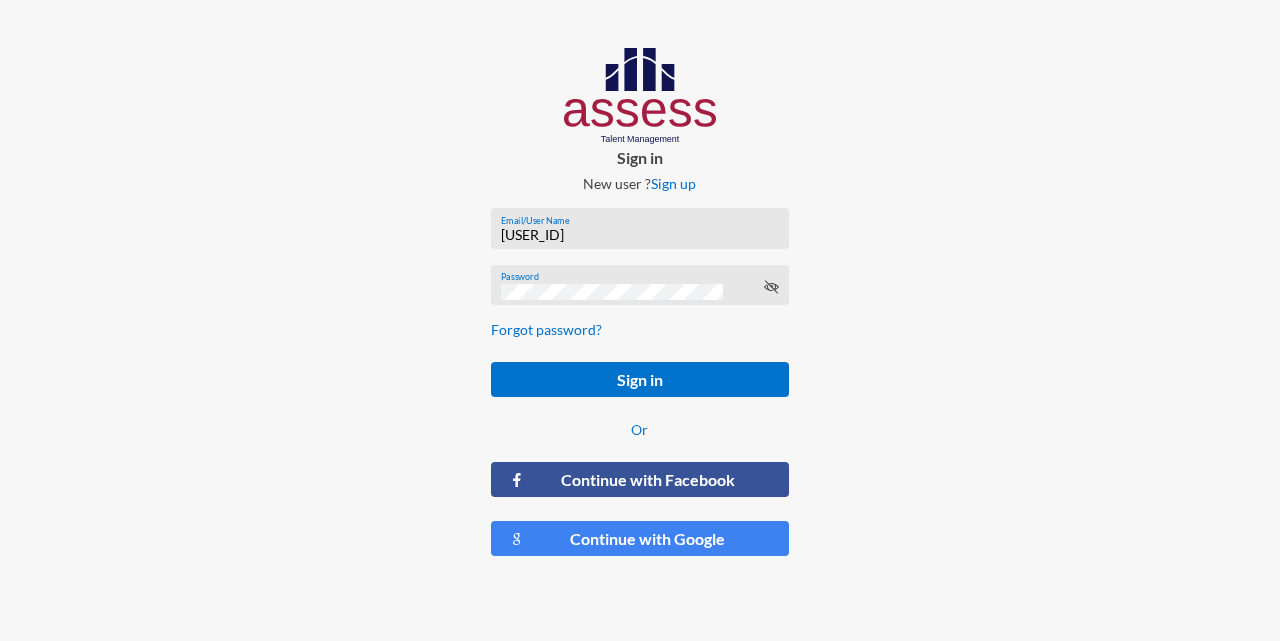 click on "Sign in" 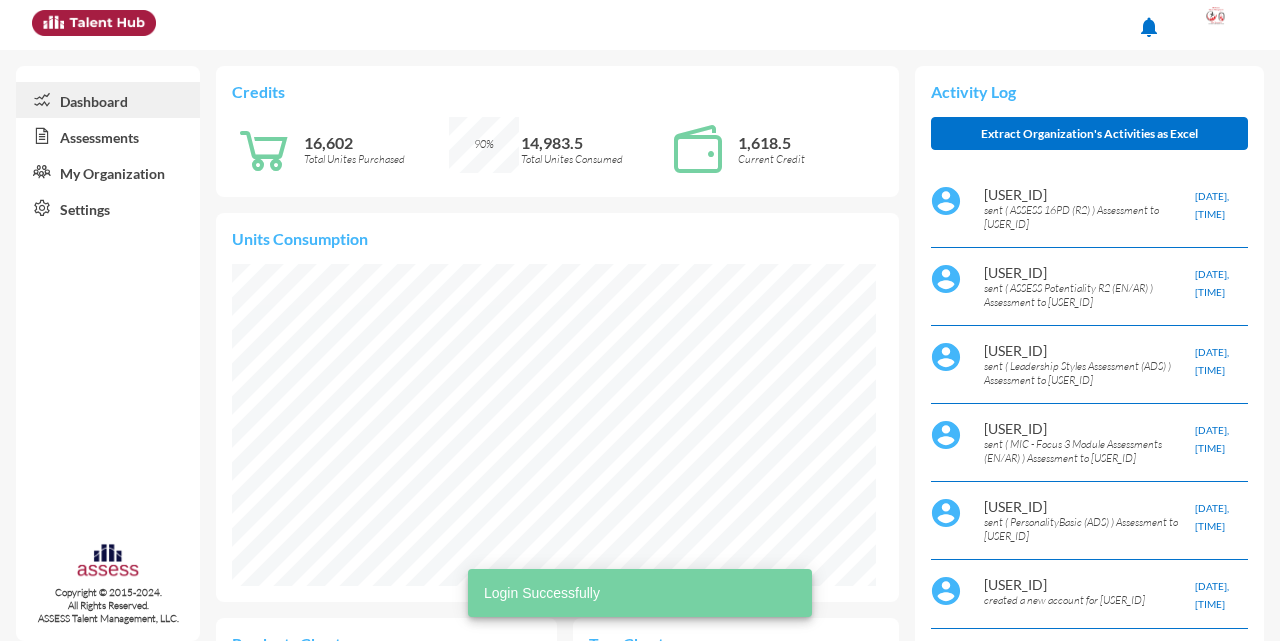 scroll, scrollTop: 999855, scrollLeft: 999694, axis: both 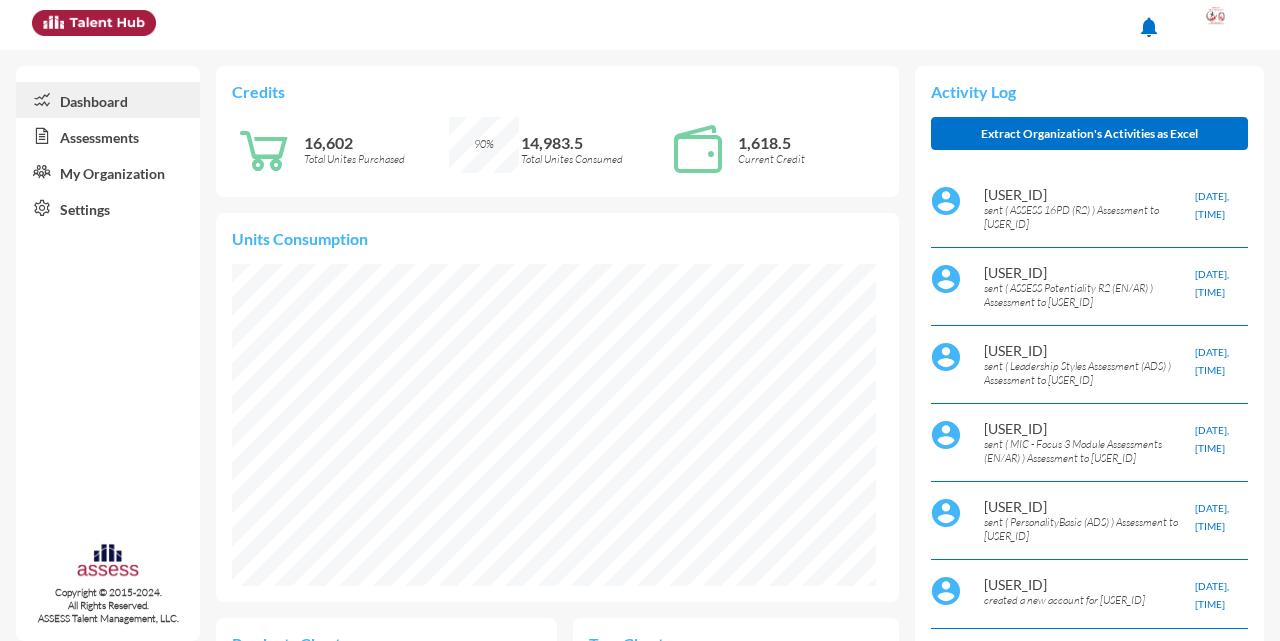 click on "Assessments" 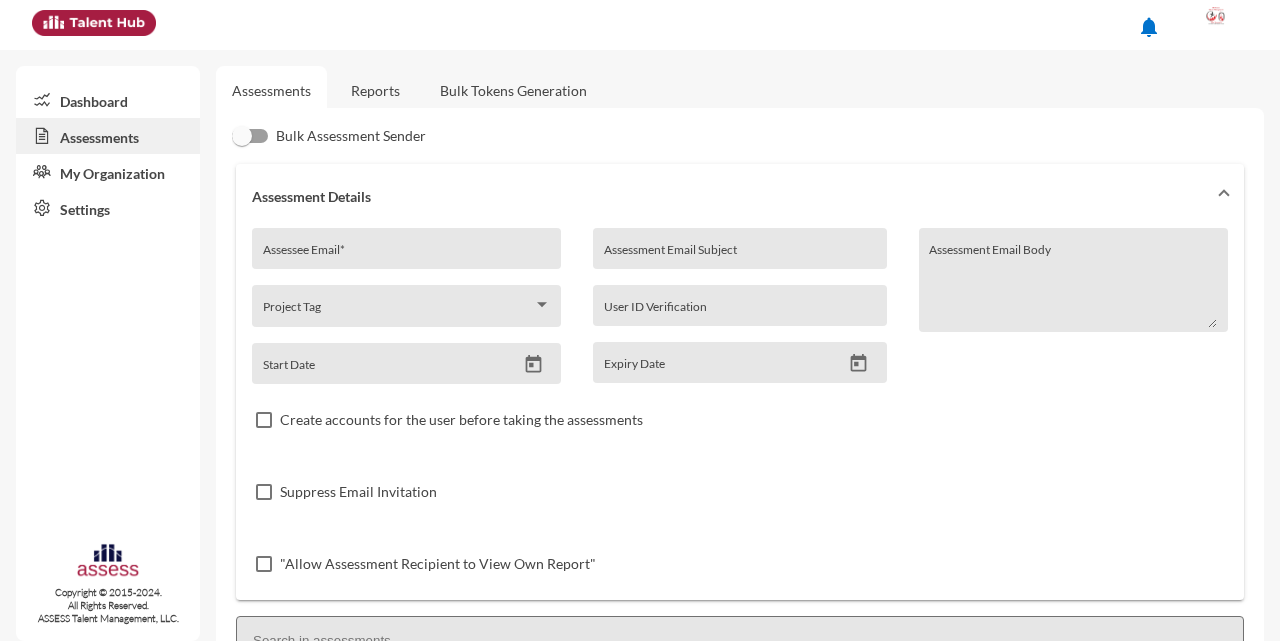 click on "Reports" 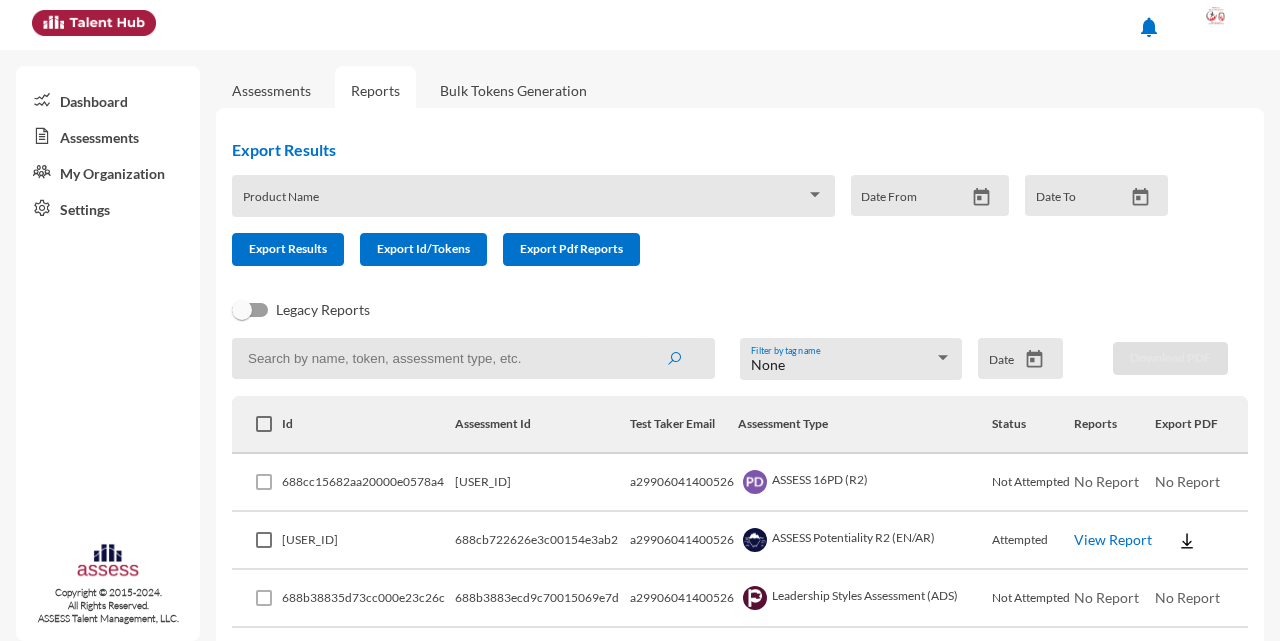 click 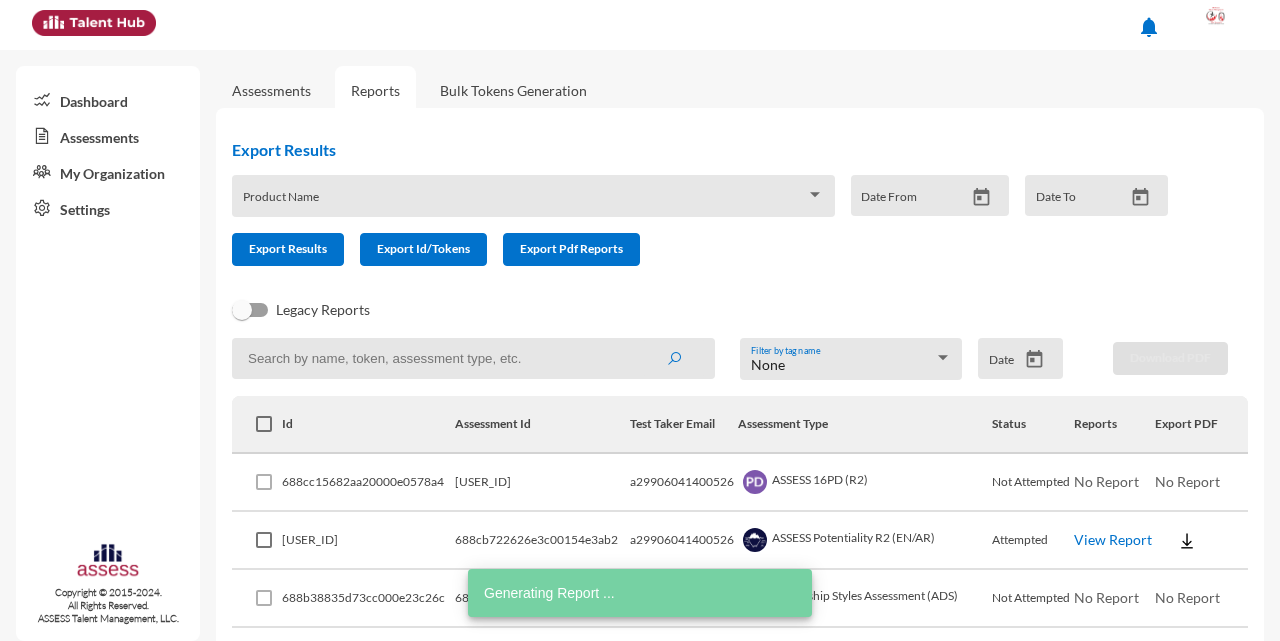 click at bounding box center [815, 195] 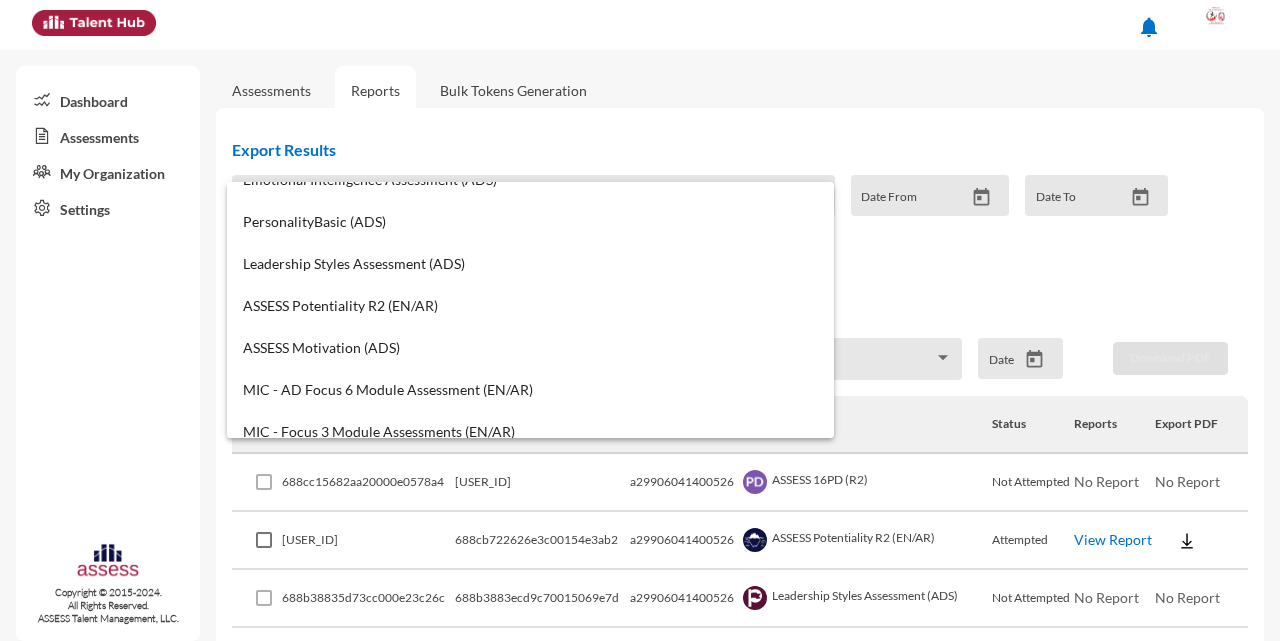 scroll, scrollTop: 192, scrollLeft: 0, axis: vertical 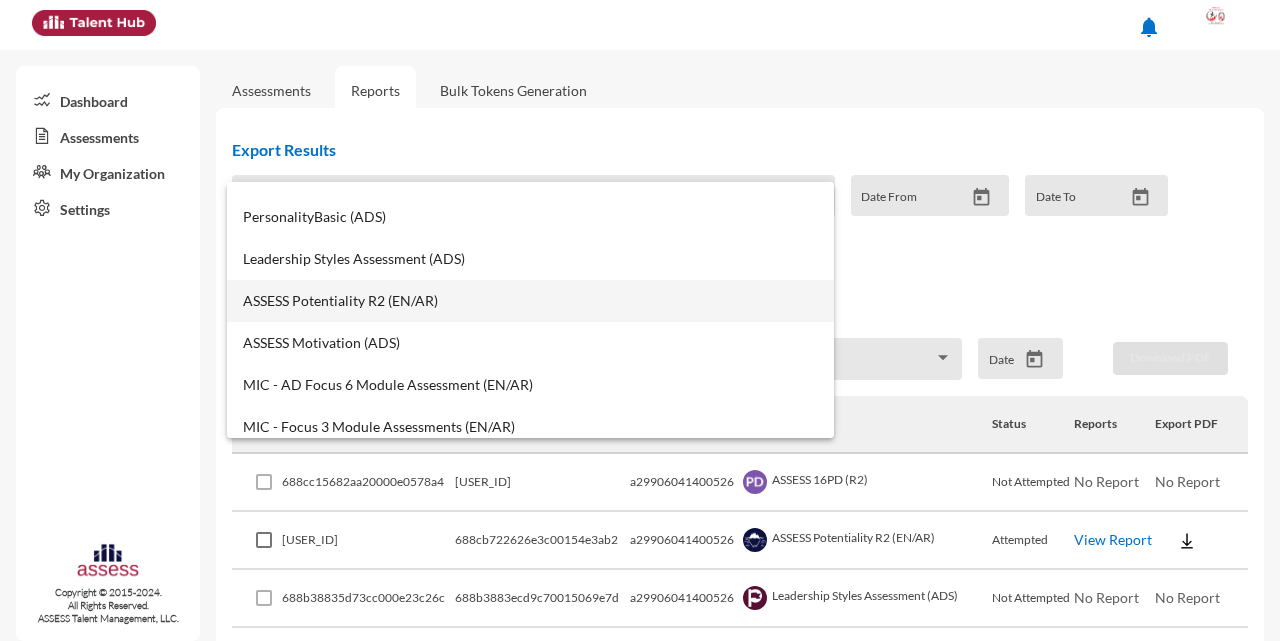 click on "ASSESS Potentiality R2 (EN/AR)" at bounding box center [530, 301] 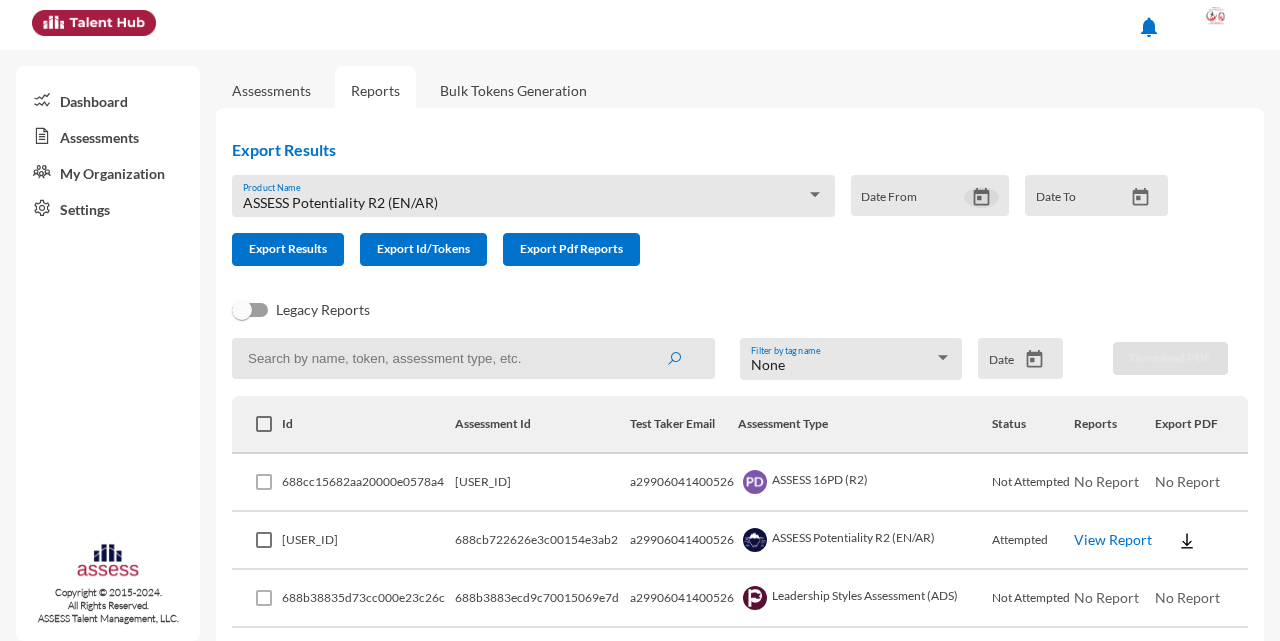 click 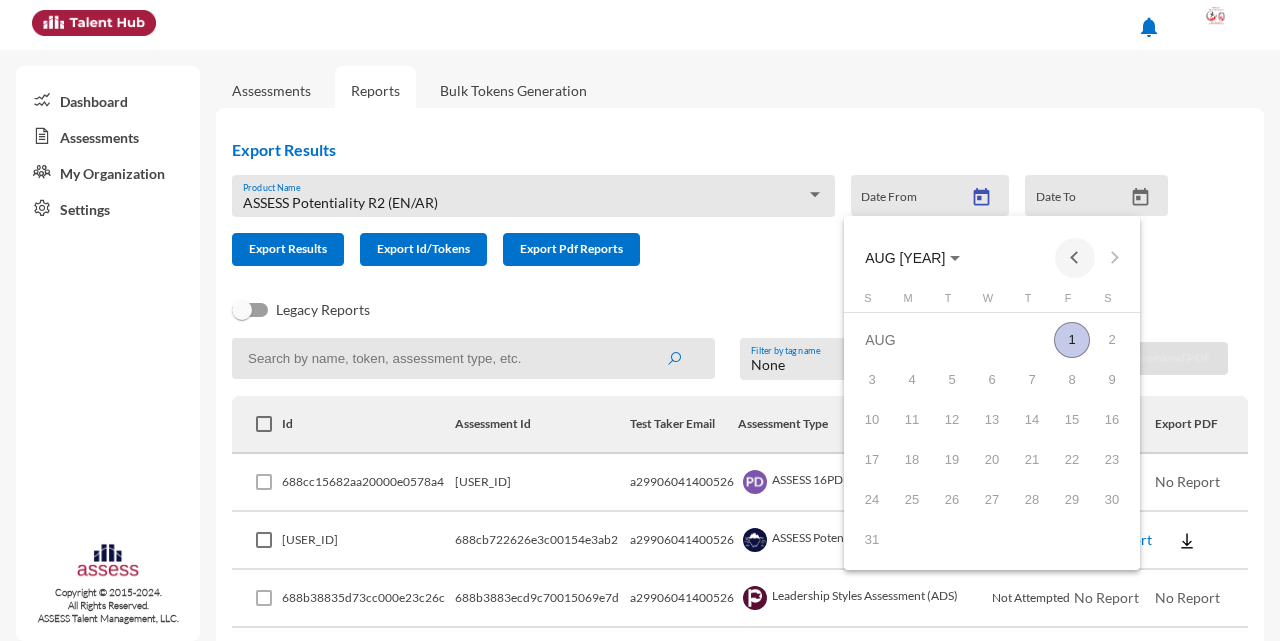click at bounding box center [1075, 258] 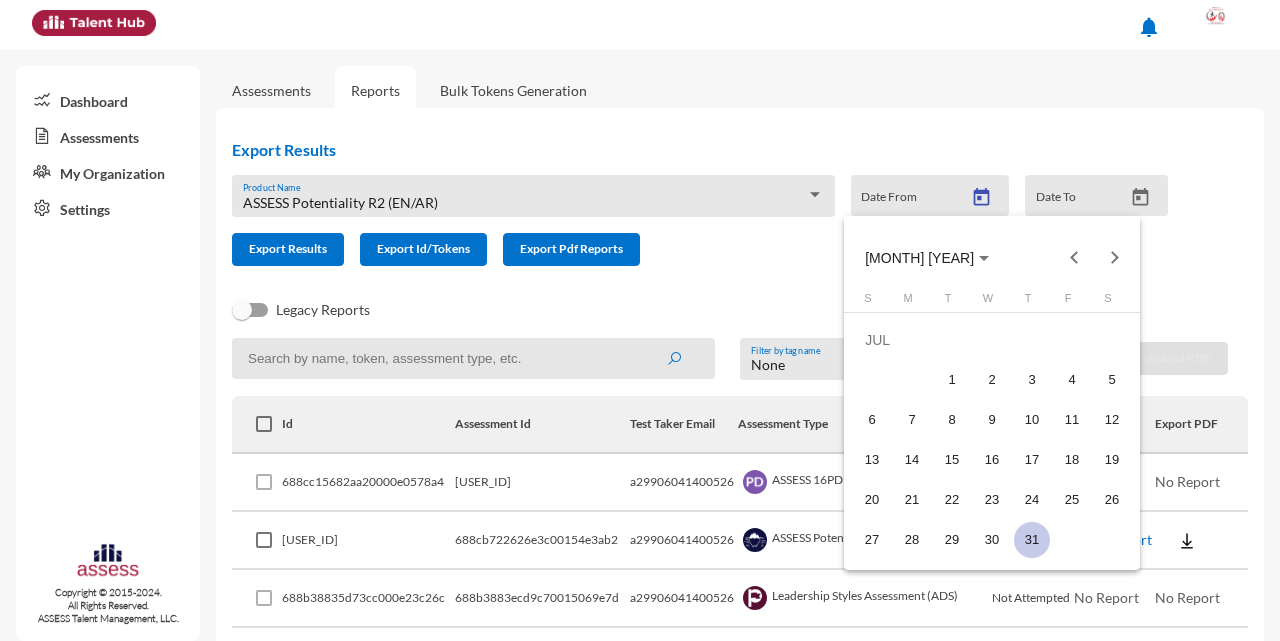 click on "31" at bounding box center (1032, 540) 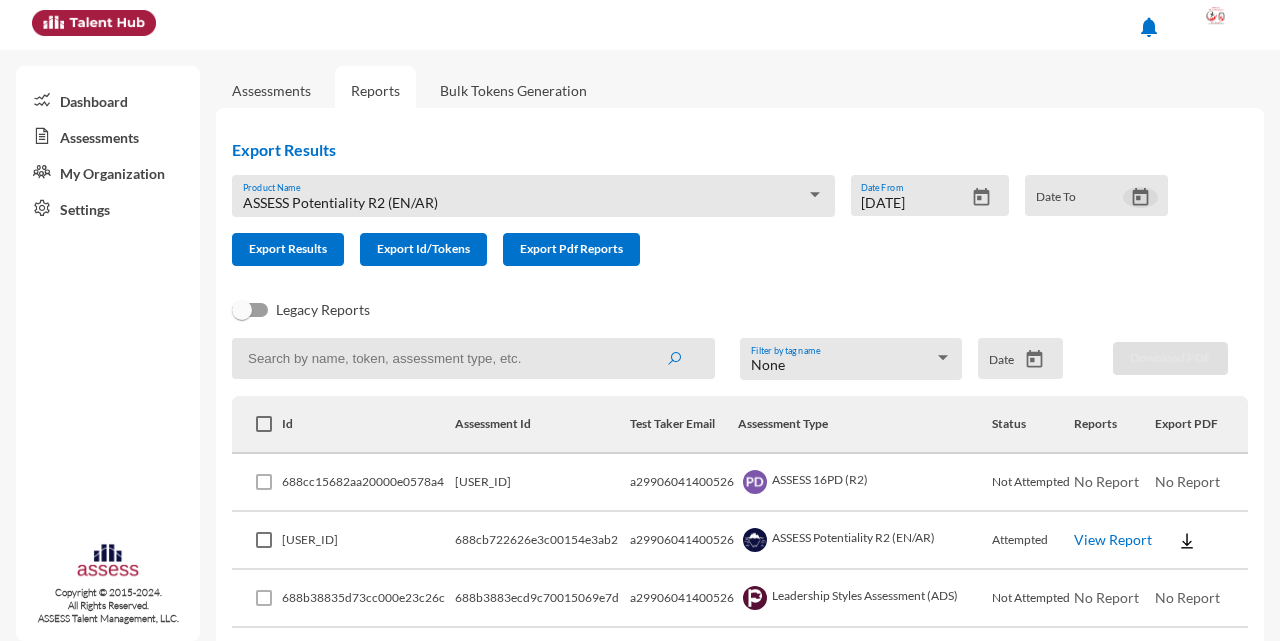 click 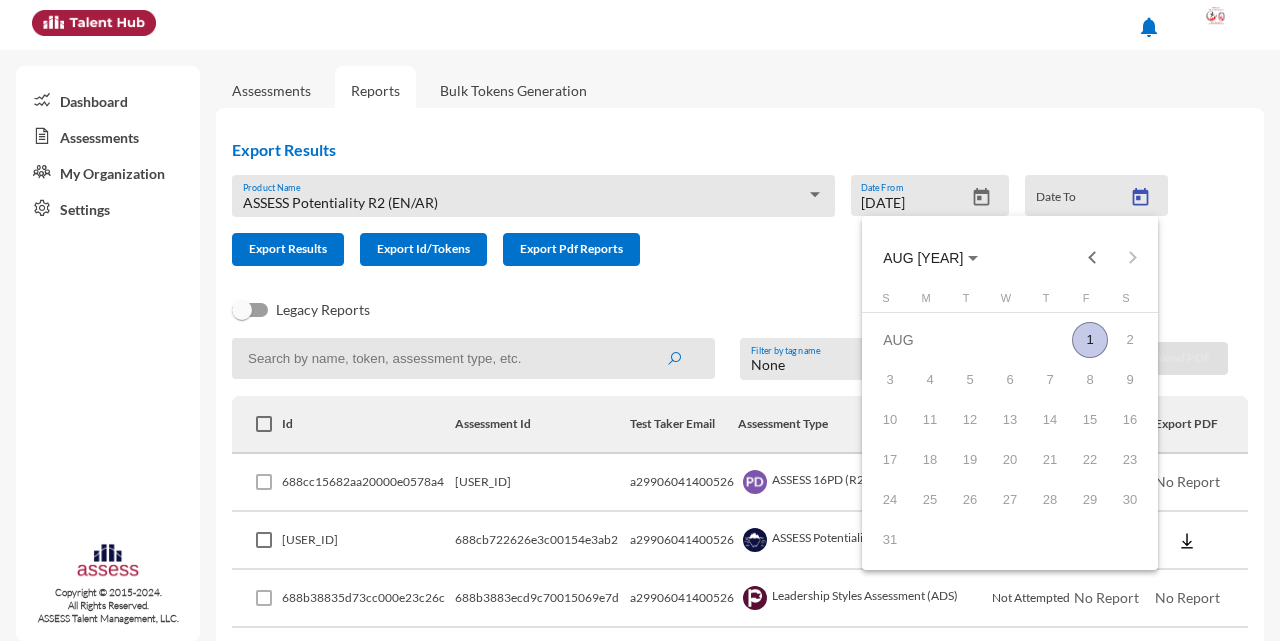 click on "1" at bounding box center (1090, 340) 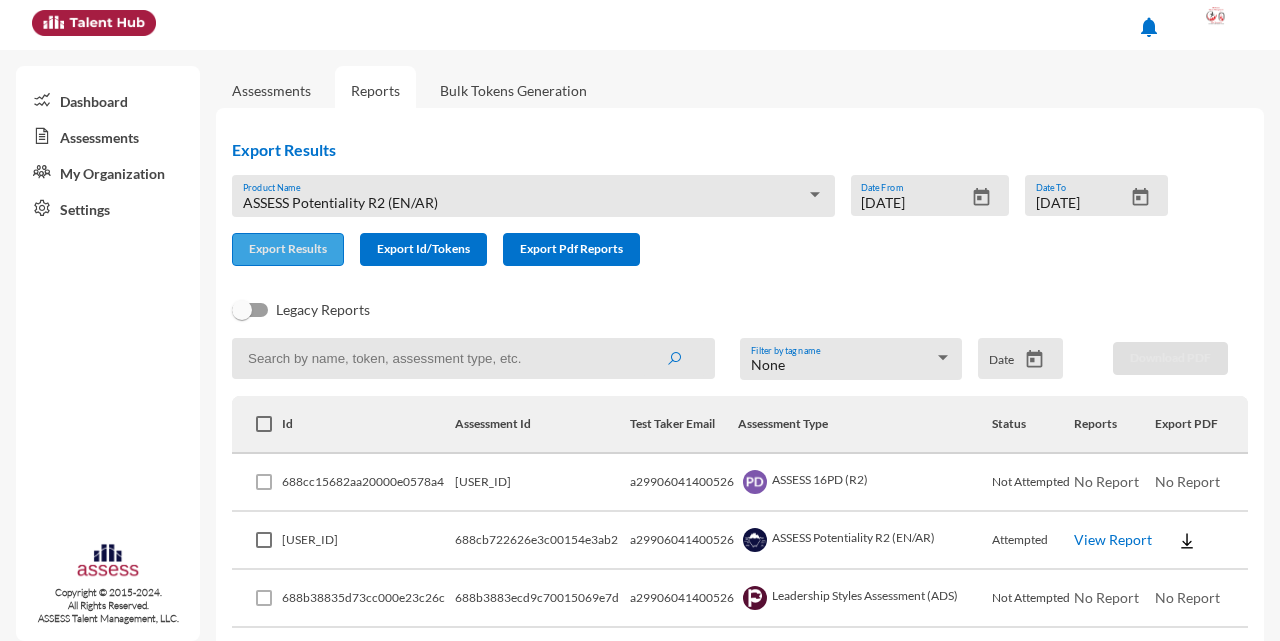 click on "Export Results" 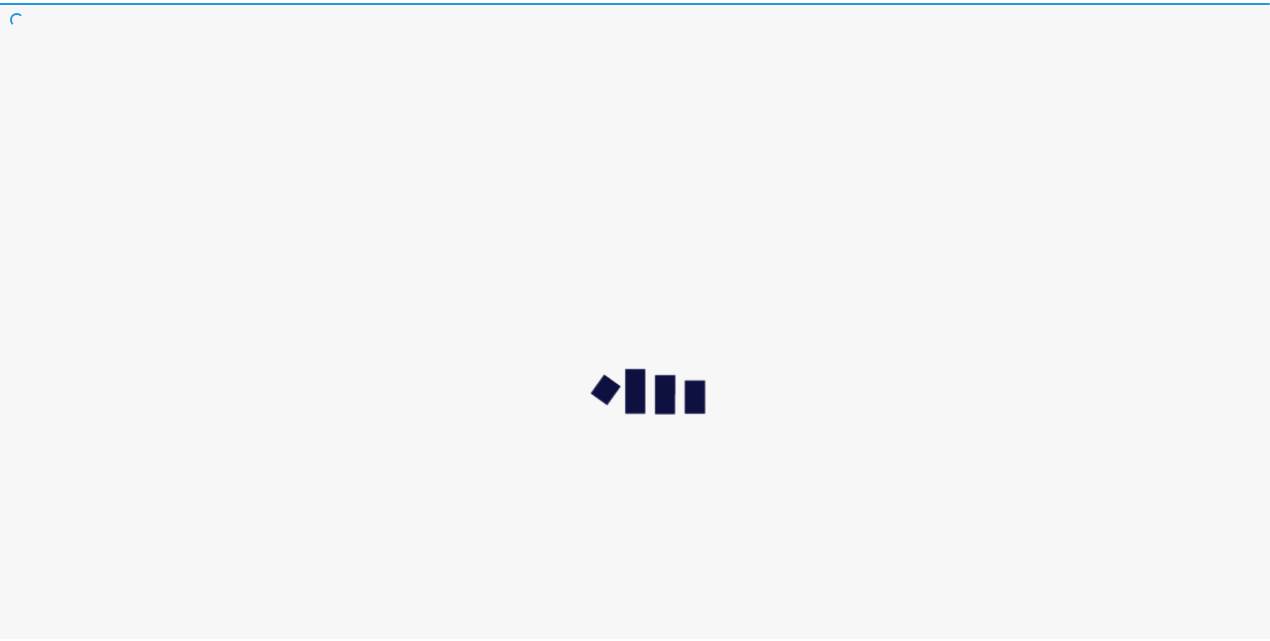 scroll, scrollTop: 0, scrollLeft: 0, axis: both 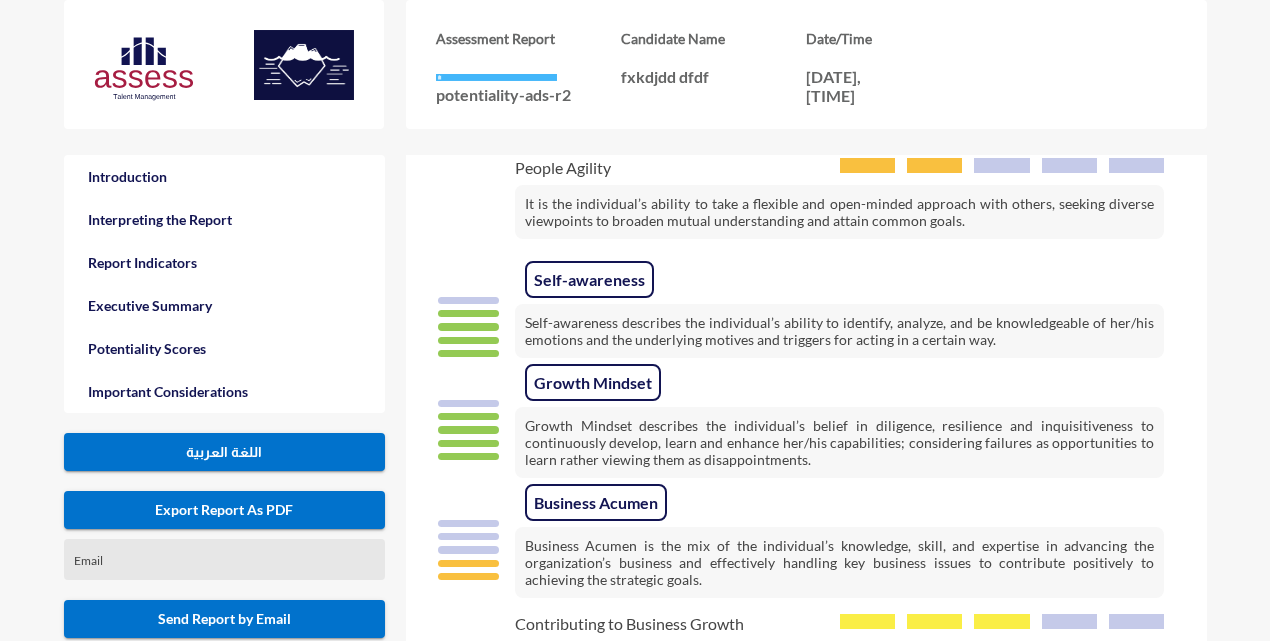 click on "اللغة العربية" 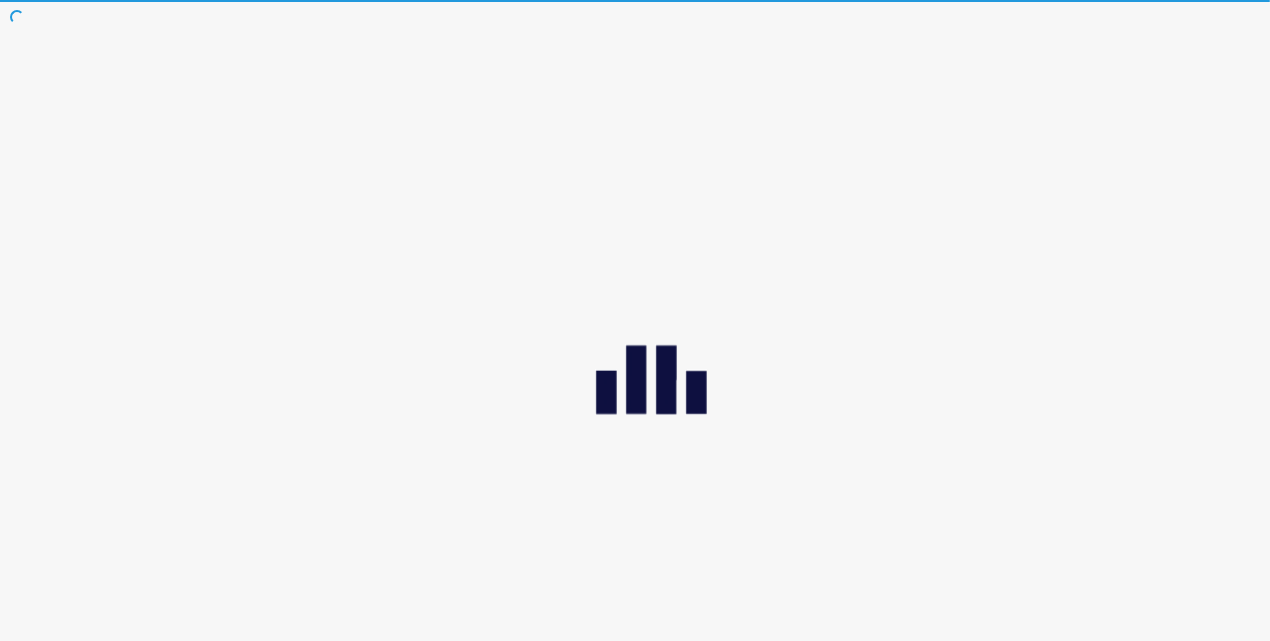 scroll, scrollTop: 0, scrollLeft: 0, axis: both 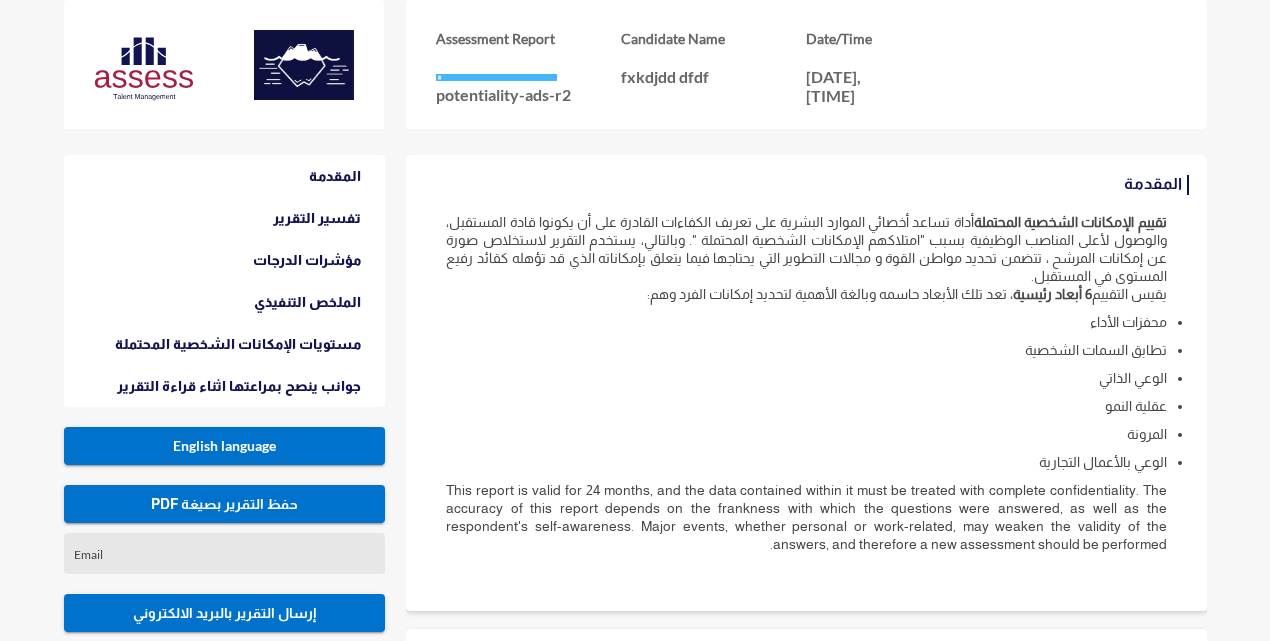 click on "محفزات الأداء
تطابق السمات الشخصية
الوعي الذاتي
عقلية النمو
المرونة
الوعي بالأعمال التجارية" at bounding box center (806, 392) 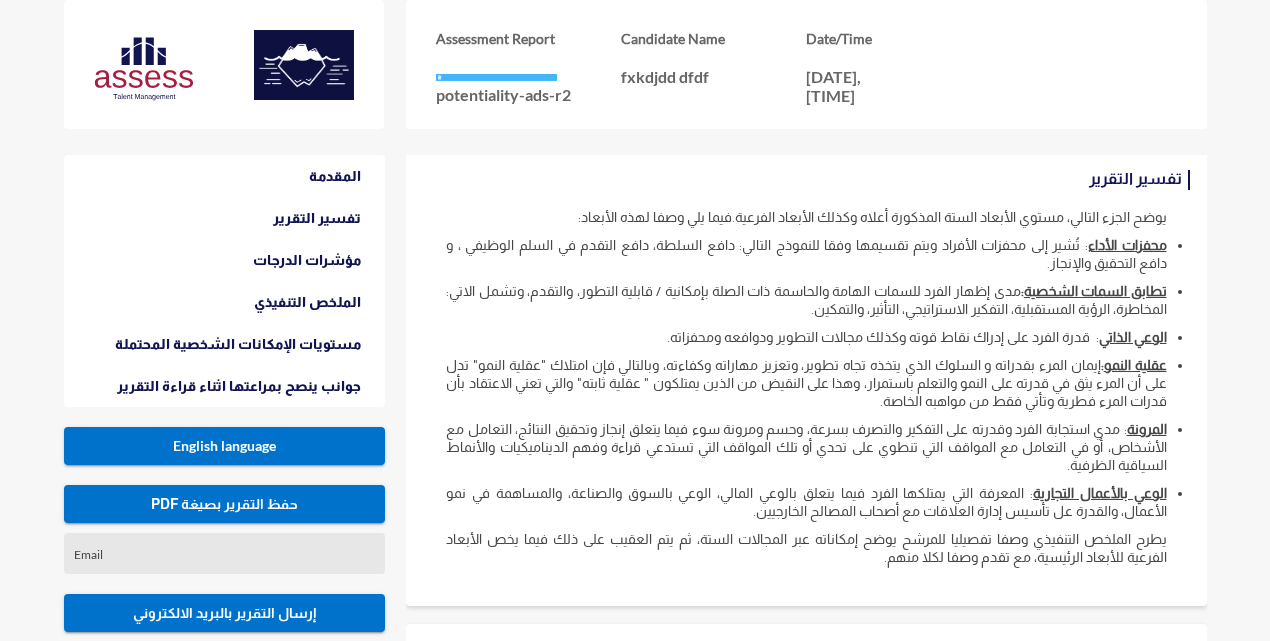 scroll, scrollTop: 480, scrollLeft: 0, axis: vertical 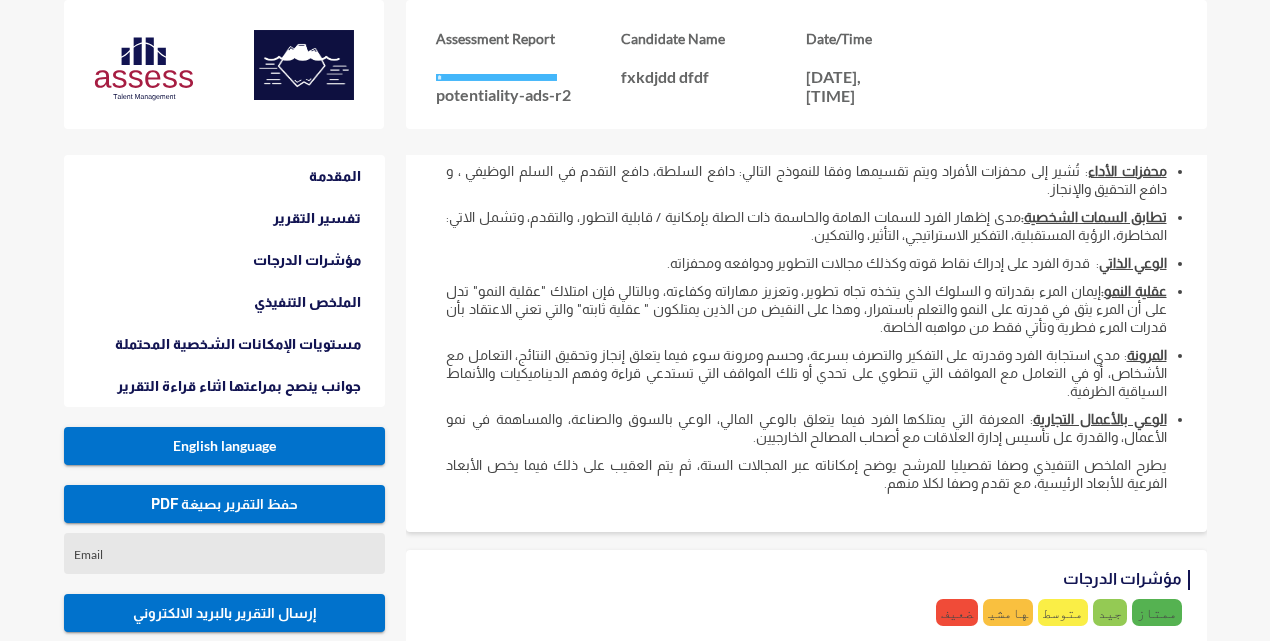 click on "المرونة : مدي استجابة الفرد وقدرته على التفكير والتصرف بسرعة، وحسم ومرونة سوء فيما يتعلق إنجاز وتحقيق النتائج، التعامل مع الأشخاص، أو في التعامل مع المواقف التي تنطوي على تحدي أو تلك المواقف التي تستدعي قراءة وفهم الديناميكيات والأنماط السياقية الظرفية." at bounding box center (806, 373) 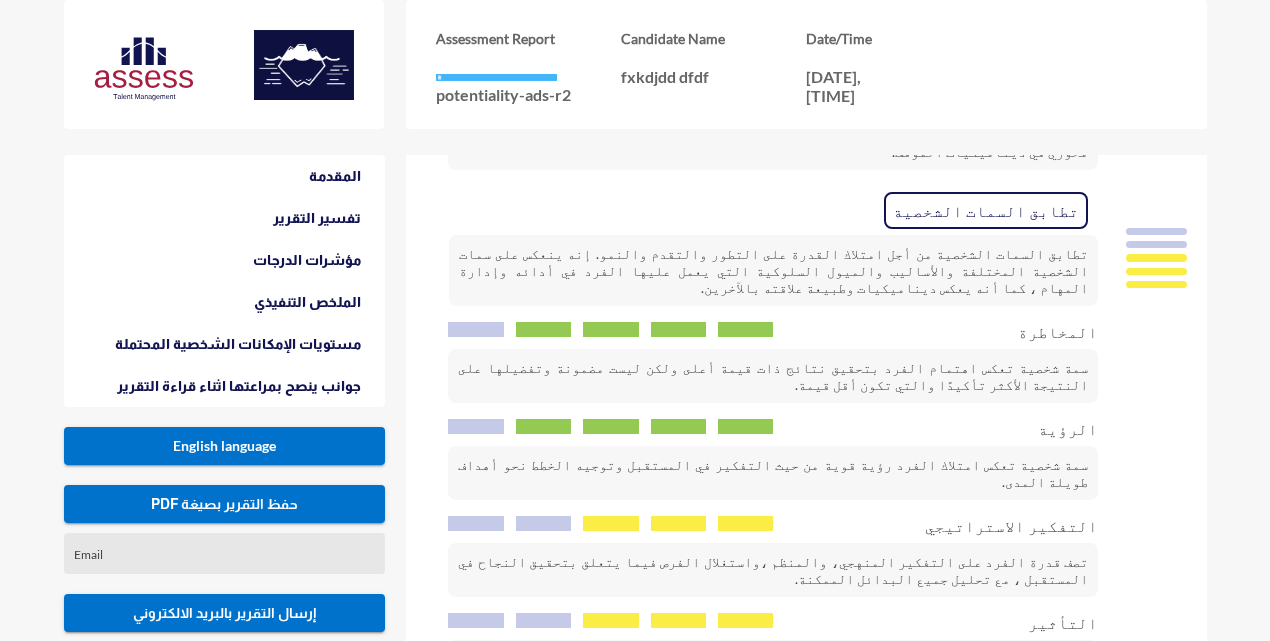 scroll, scrollTop: 1713, scrollLeft: 0, axis: vertical 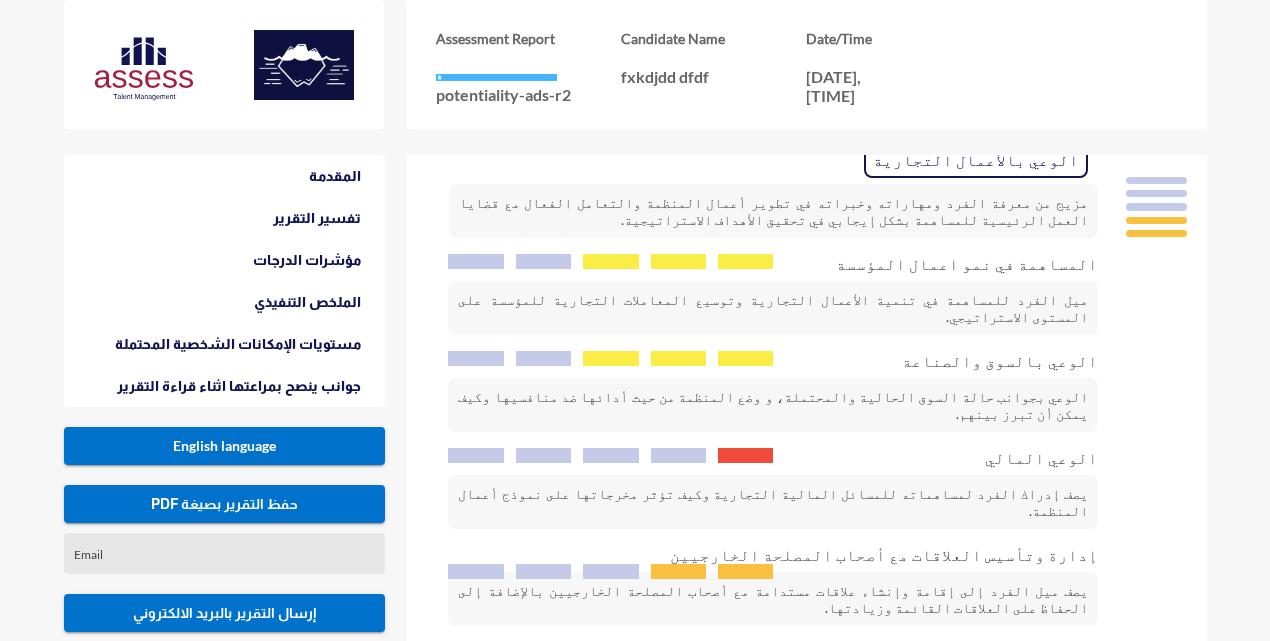 click on "الوعي بالأعمال التجارية
مزيج من معرفة الفرد ومهاراته وخبراته في تطوير أعمال المنظمة والتعامل الفعال مع قضايا العمل الرئيسية للمساهمة بشكل إيجابي في تحقيق الأهداف الاستراتيجية.
المساهمة في نمو اعمال المؤسسة
ميل الفرد للمساهمة في تنمية الأعمال التجارية وتوسيع المعاملات التجارية للمؤسسة على المستوى الاستراتيجي.
الوعي بالسوق والصناعة
الوعي بجوانب حالة السوق الحالية والمحتملة، و وضع المنظمة من حيث أدائها ضد منافسيها وكيف يمكن أن تبرز بينهم.
الوعي المالي
يصف إدراك الفرد لمساهماته للمسائل المالية التجارية وكيف تؤثر مخرجاتها على نموذج أعمال المنظمة." at bounding box center [806, 380] 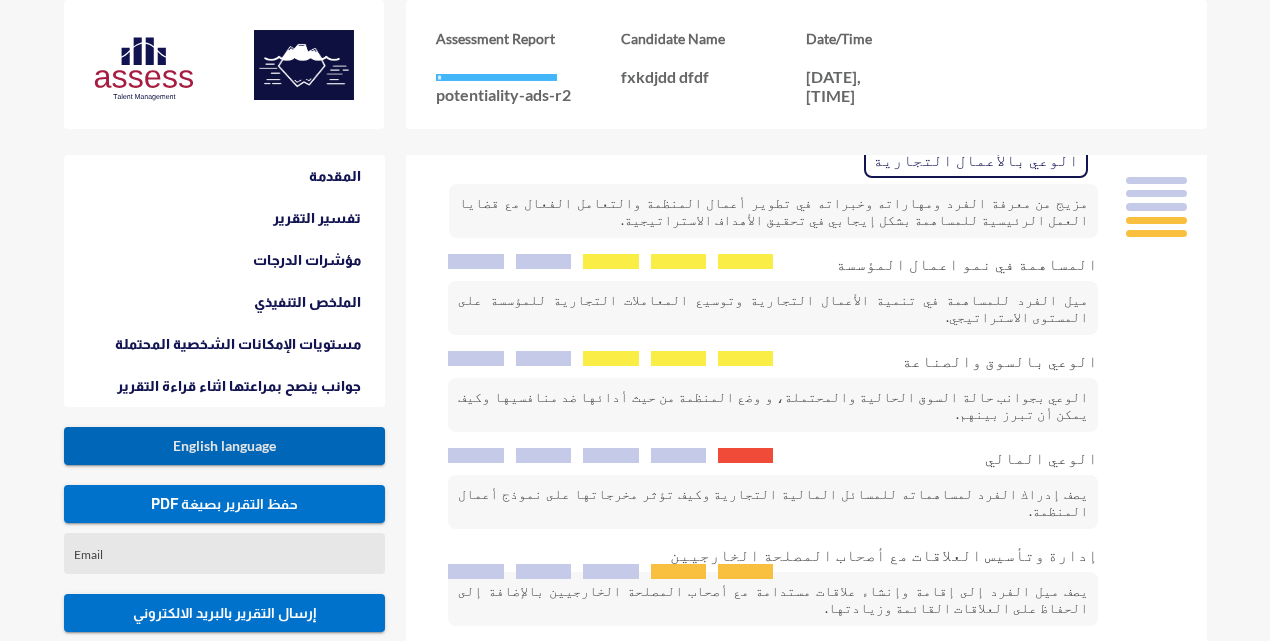 click on "English language" 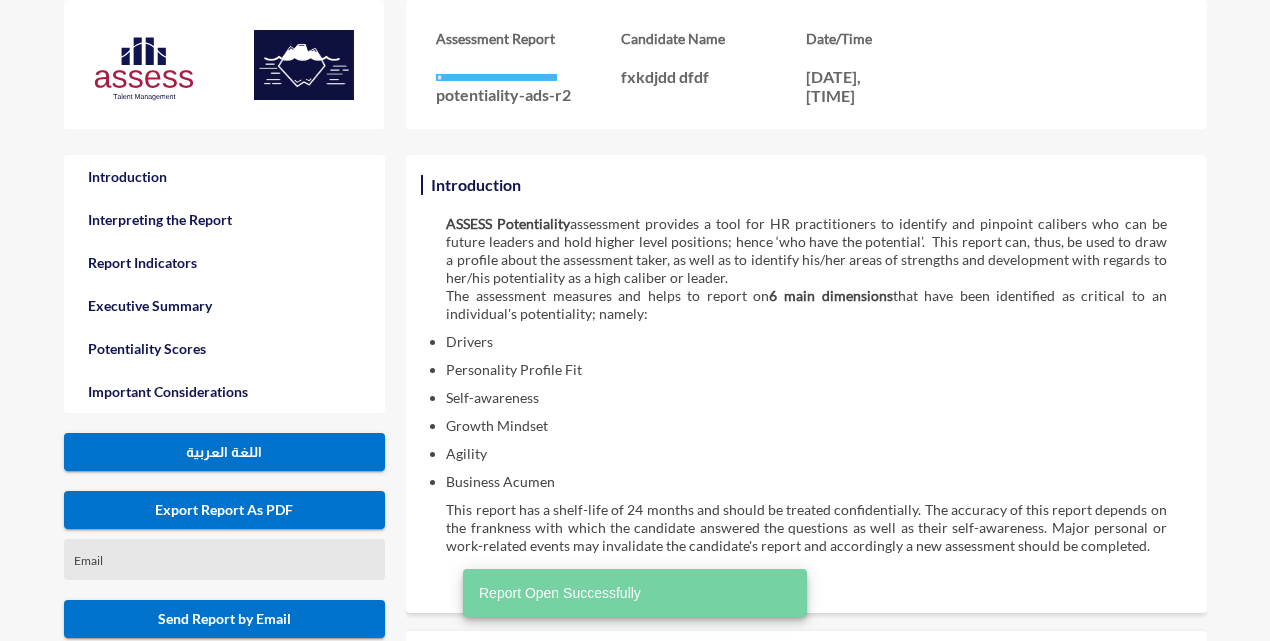 click on "Growth Mindset" at bounding box center (806, 426) 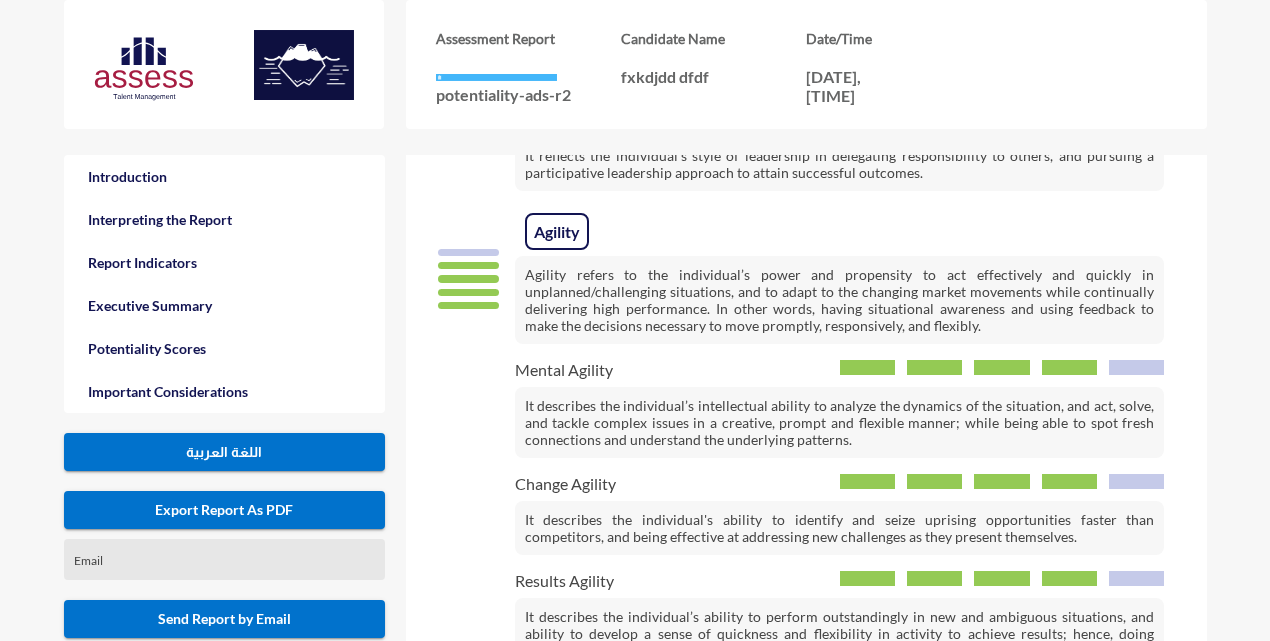 scroll, scrollTop: 2520, scrollLeft: 0, axis: vertical 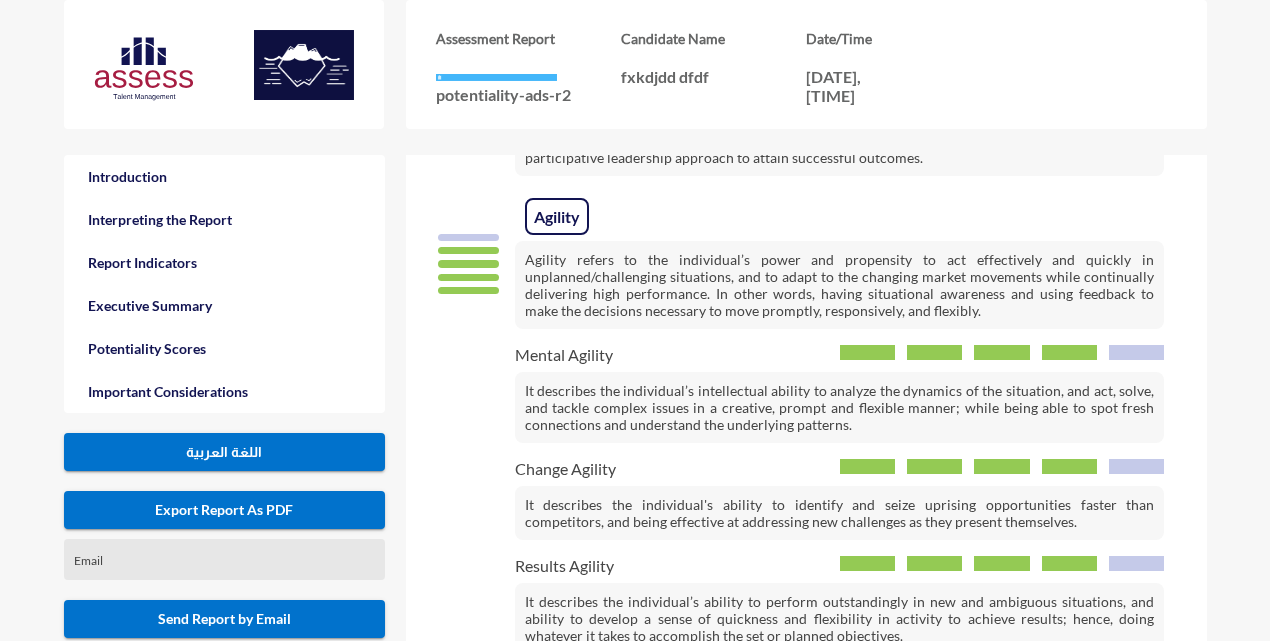 click on "It reflects the individual’s style of leadership in delegating responsibility to others, and pursuing a participative leadership approach to attain successful outcomes." at bounding box center (840, 149) 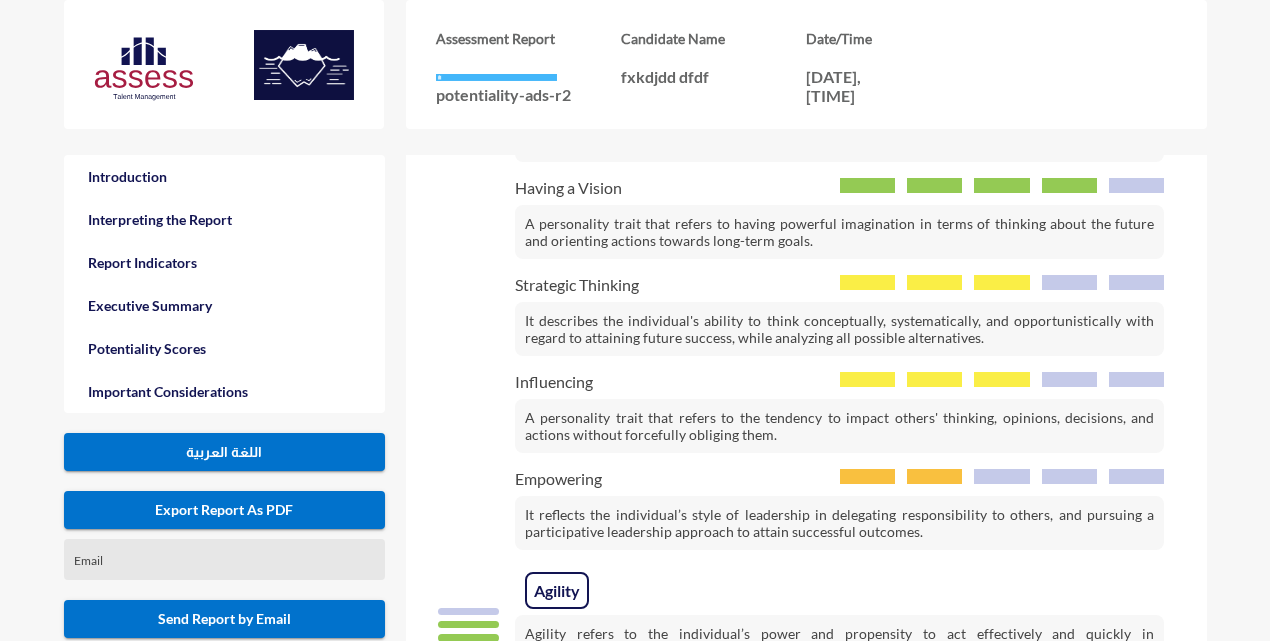 scroll, scrollTop: 2160, scrollLeft: 0, axis: vertical 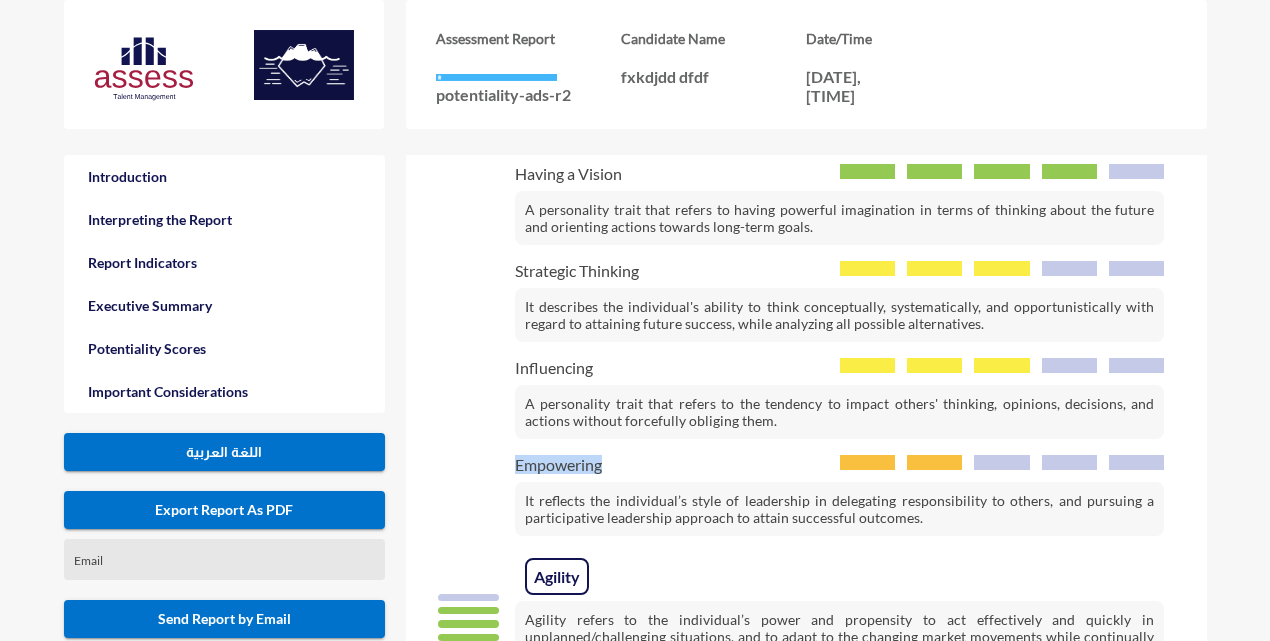 drag, startPoint x: 493, startPoint y: 468, endPoint x: 602, endPoint y: 470, distance: 109.01835 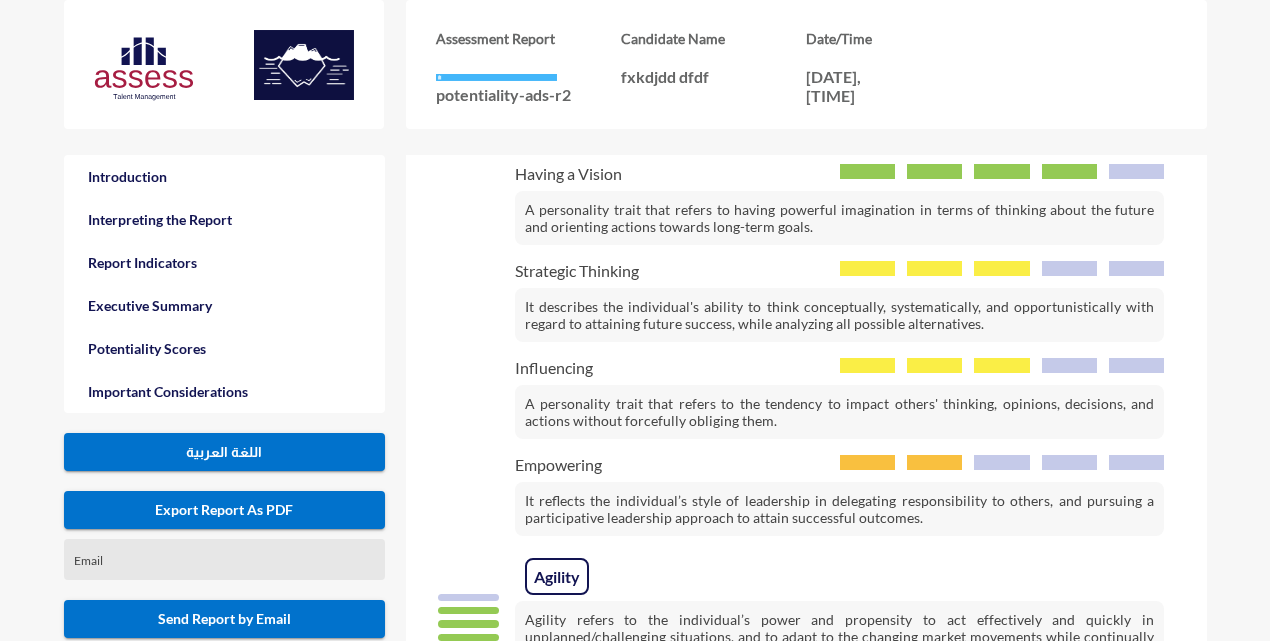 click on "A personality trait that refers to the tendency to impact others' thinking, opinions, decisions, and actions without forcefully obliging them." at bounding box center [840, 412] 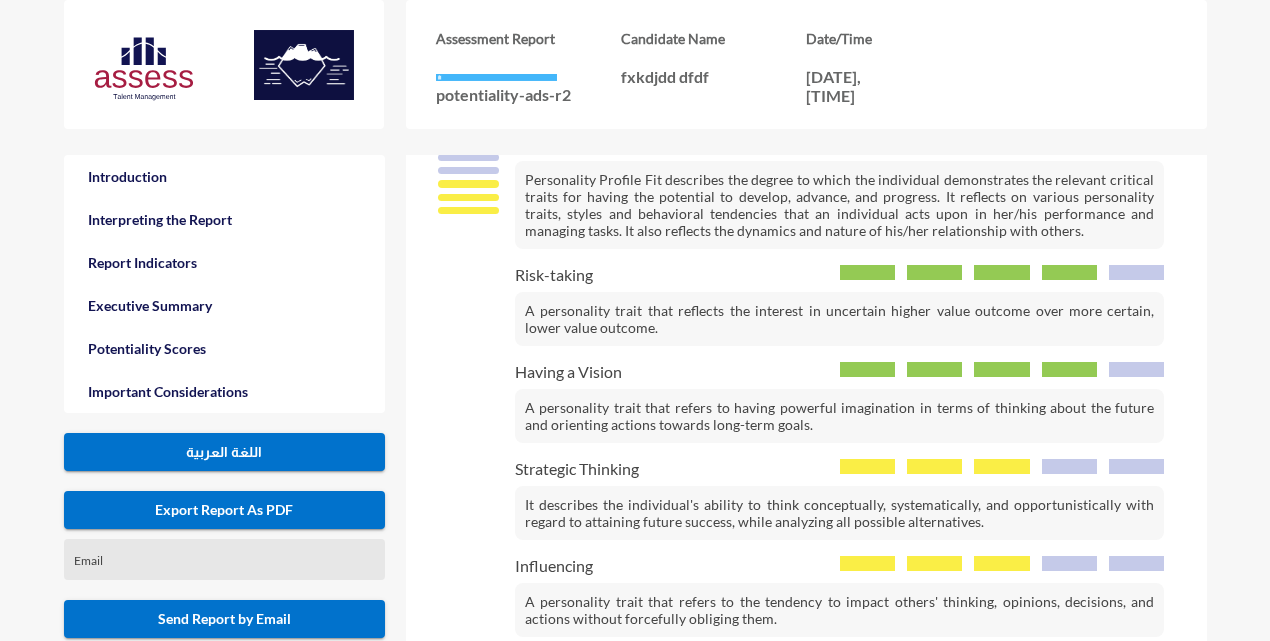 scroll, scrollTop: 1960, scrollLeft: 0, axis: vertical 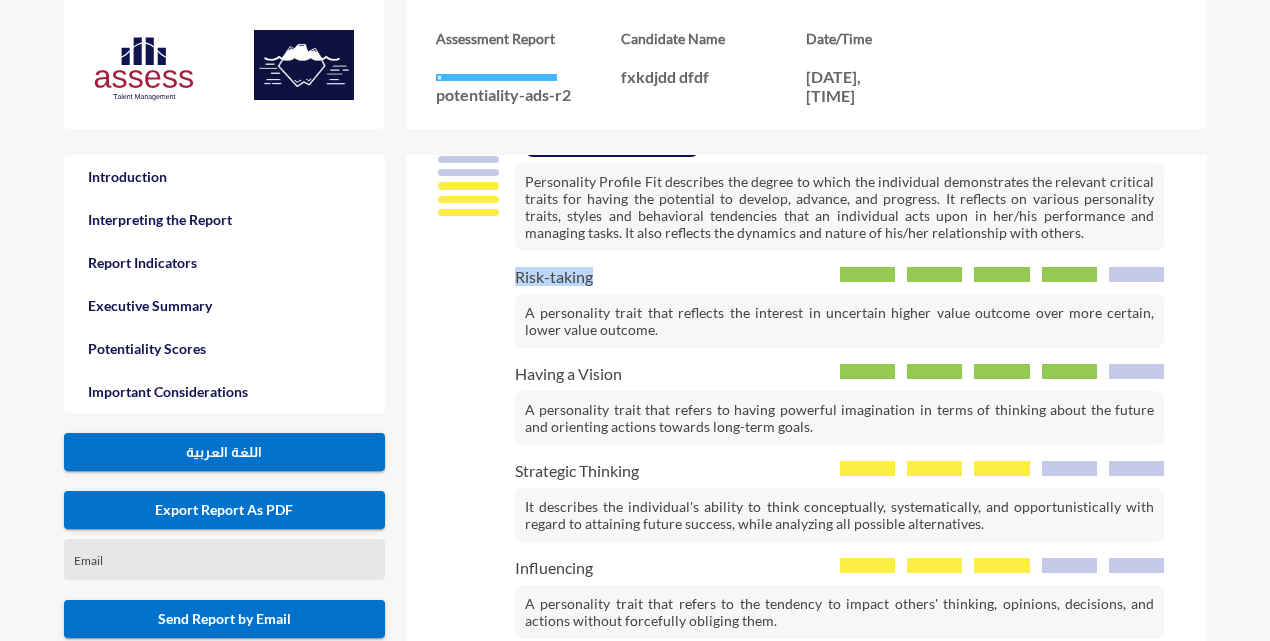 drag, startPoint x: 517, startPoint y: 278, endPoint x: 591, endPoint y: 281, distance: 74.06078 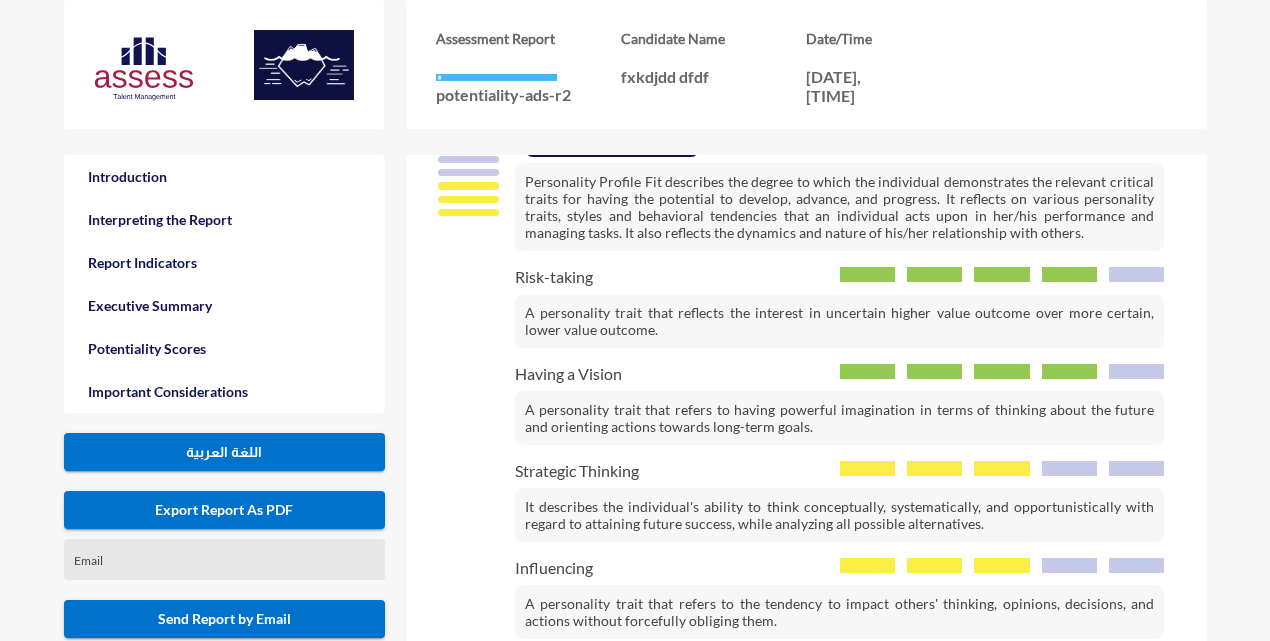 click on "A personality trait that reflects the interest in uncertain higher value outcome over more certain, lower value outcome." at bounding box center [840, 321] 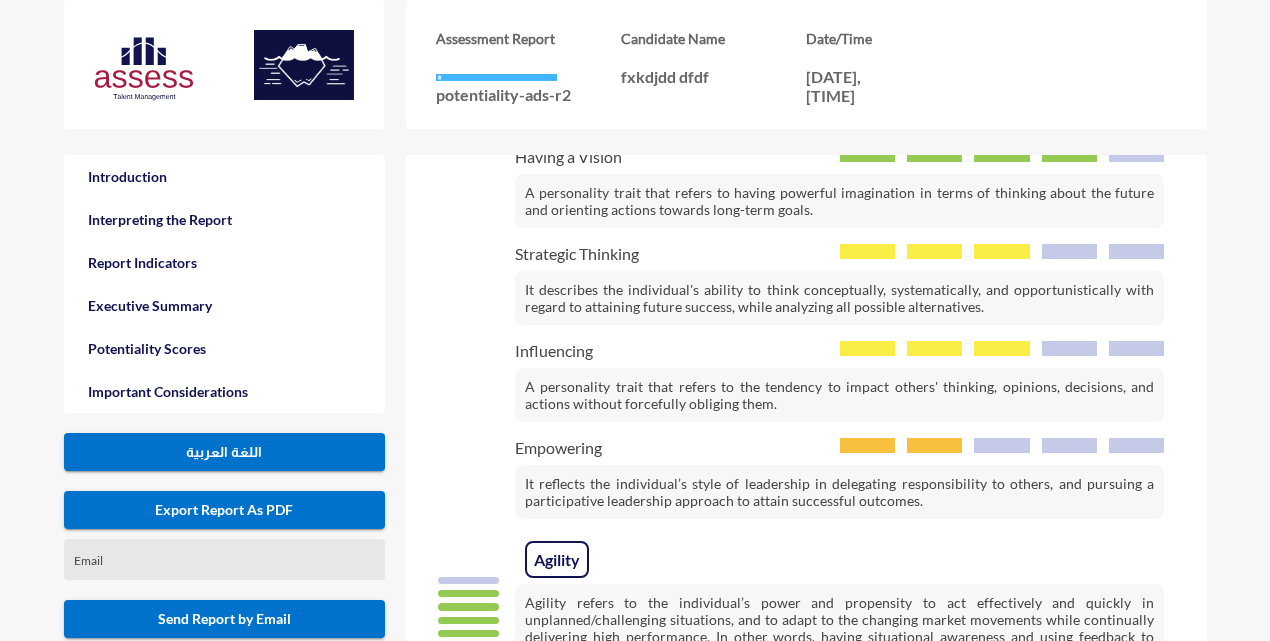 scroll, scrollTop: 2200, scrollLeft: 0, axis: vertical 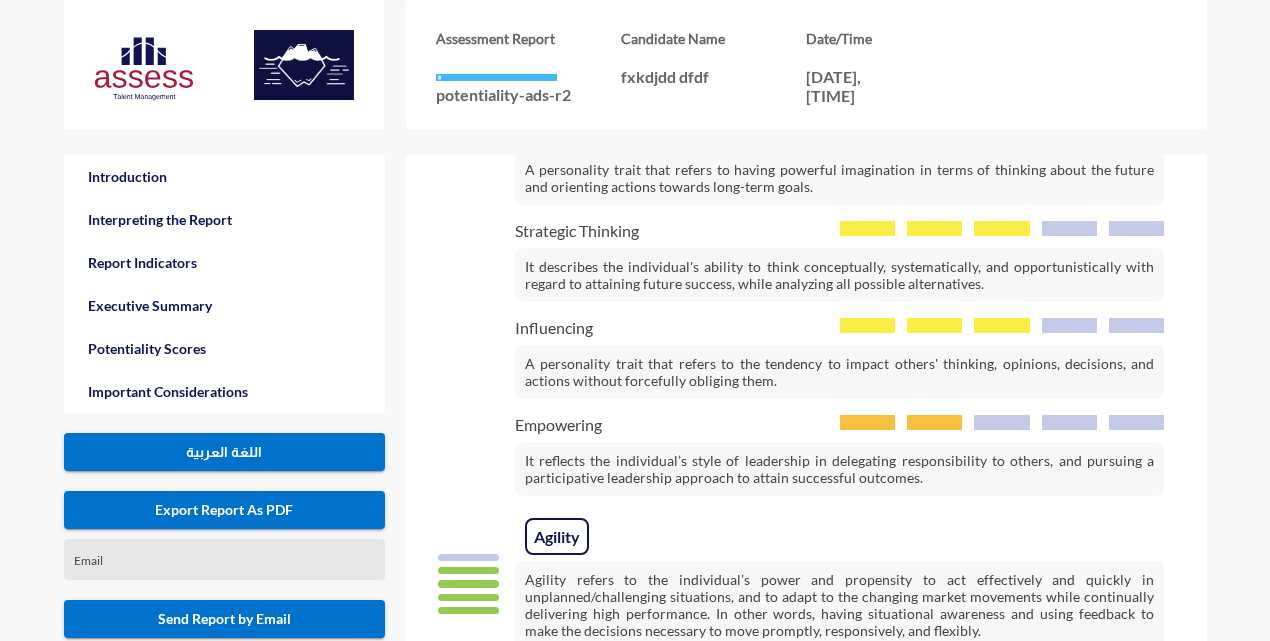 click at bounding box center (867, 228) 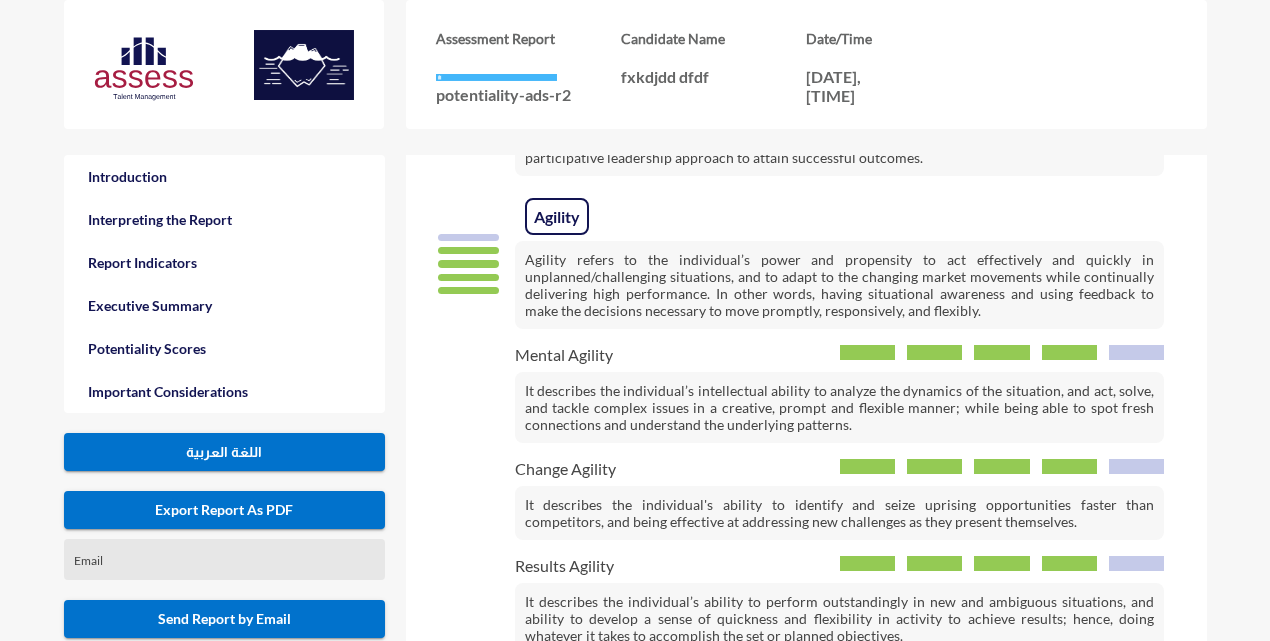 scroll, scrollTop: 2560, scrollLeft: 0, axis: vertical 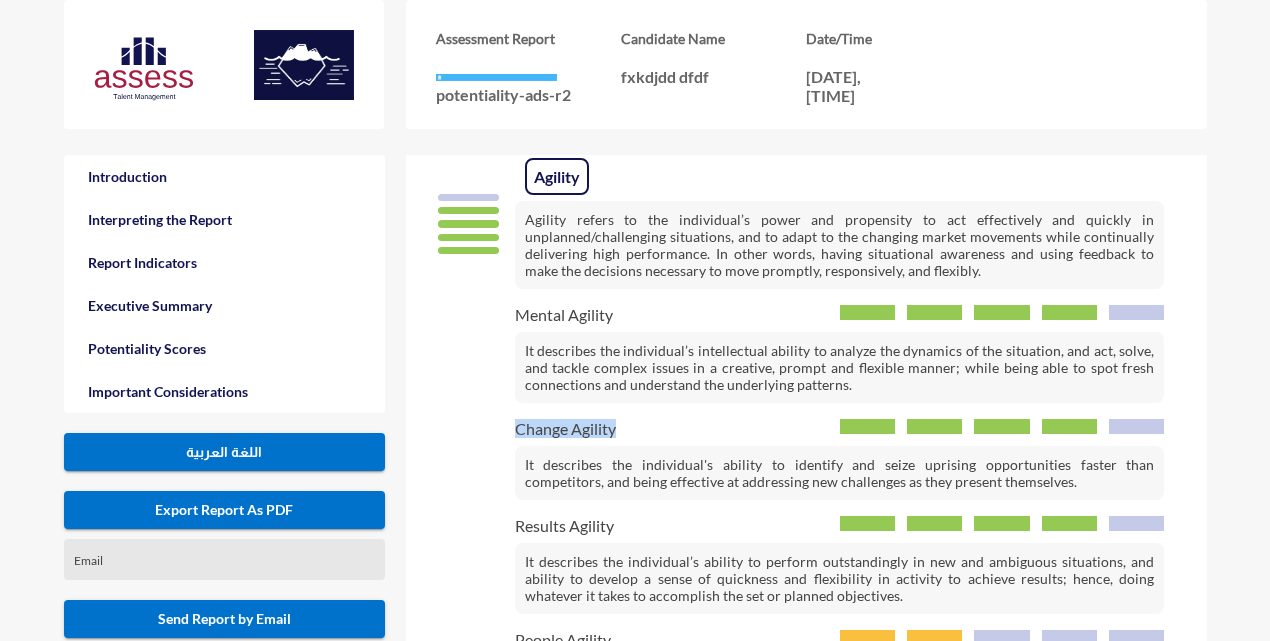 drag, startPoint x: 511, startPoint y: 432, endPoint x: 625, endPoint y: 429, distance: 114.03947 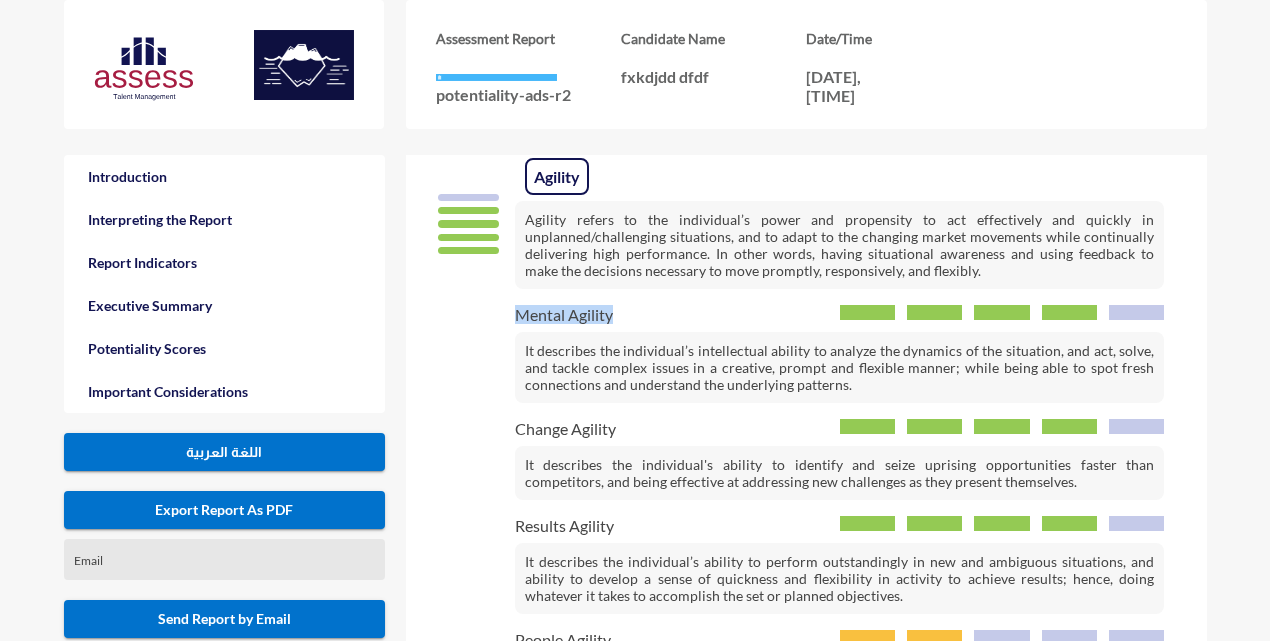 drag, startPoint x: 514, startPoint y: 310, endPoint x: 621, endPoint y: 316, distance: 107.16809 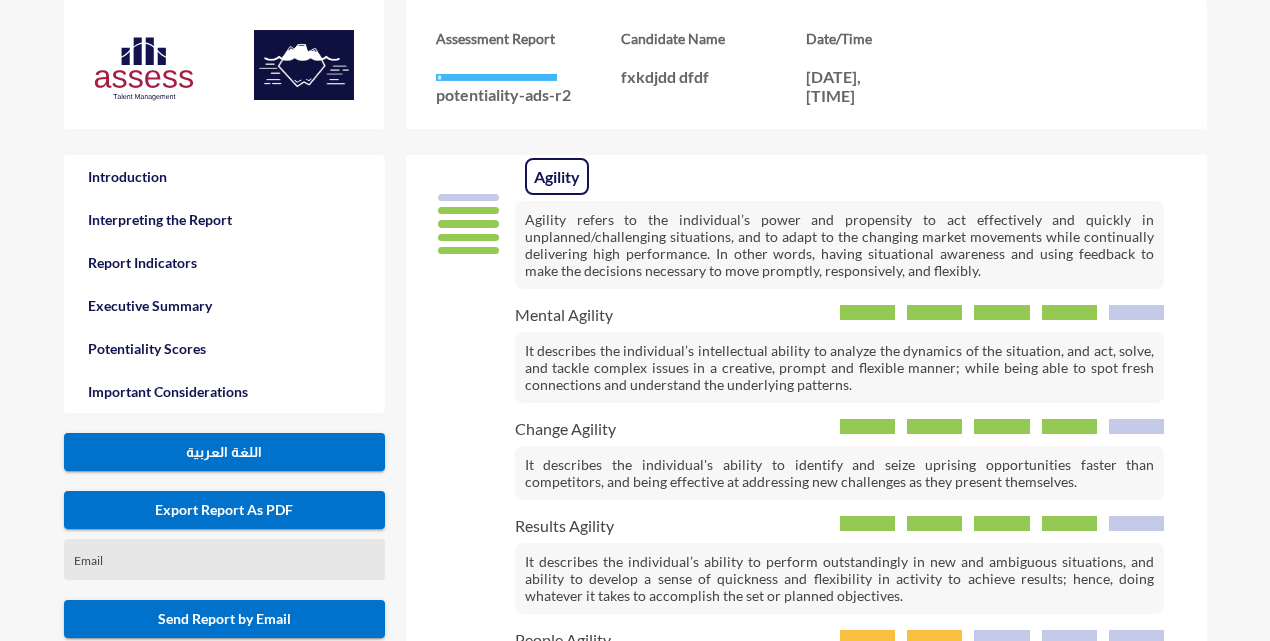 click on "It describes the individual’s ability to perform outstandingly in new and ambiguous situations, and ability to develop a sense of quickness and flexibility in activity to achieve results; hence, doing whatever it takes to accomplish the set or planned objectives." at bounding box center [840, 578] 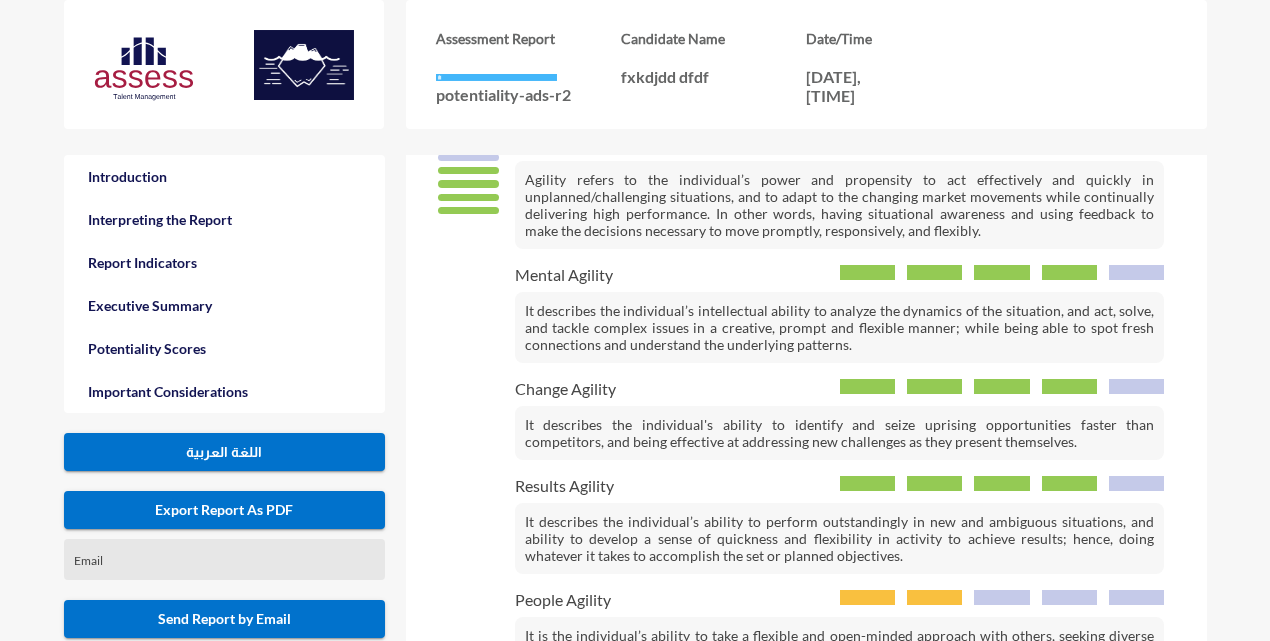 scroll, scrollTop: 2640, scrollLeft: 0, axis: vertical 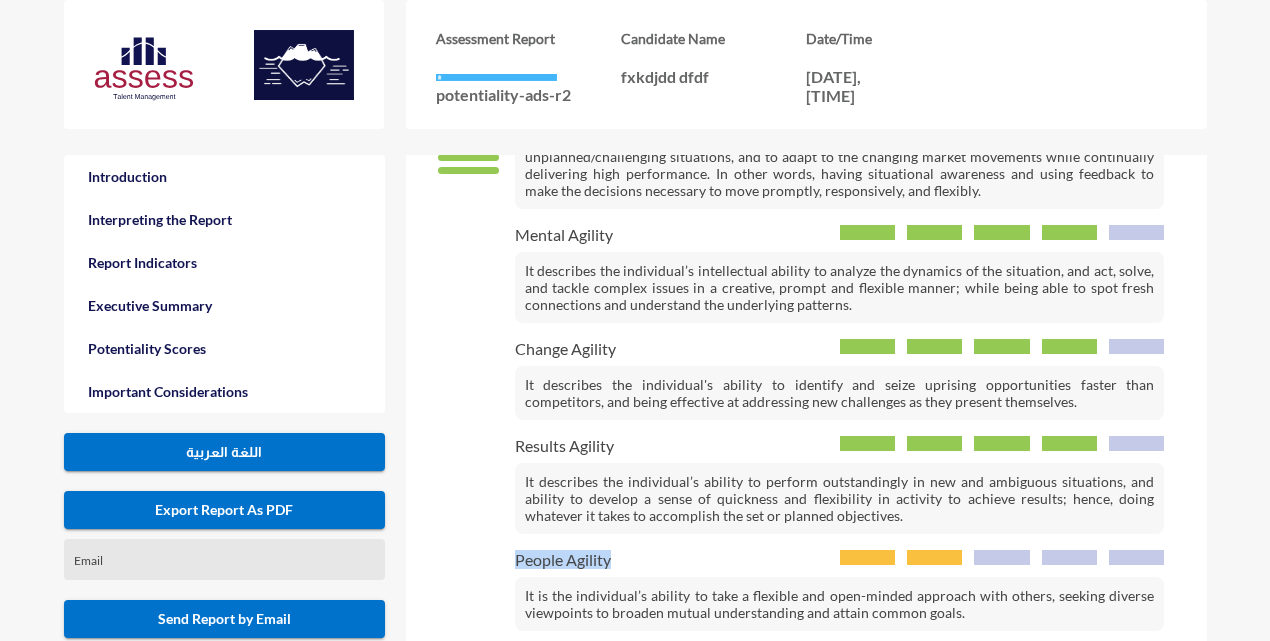 drag, startPoint x: 512, startPoint y: 564, endPoint x: 613, endPoint y: 563, distance: 101.00495 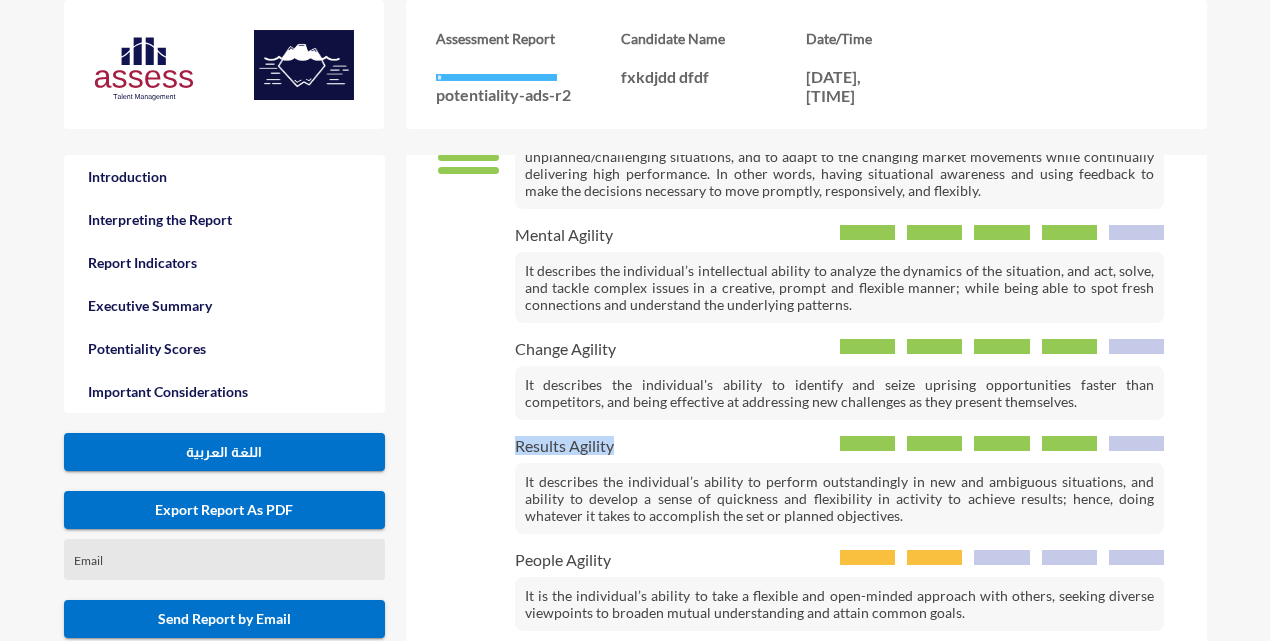 drag, startPoint x: 513, startPoint y: 438, endPoint x: 617, endPoint y: 443, distance: 104.120125 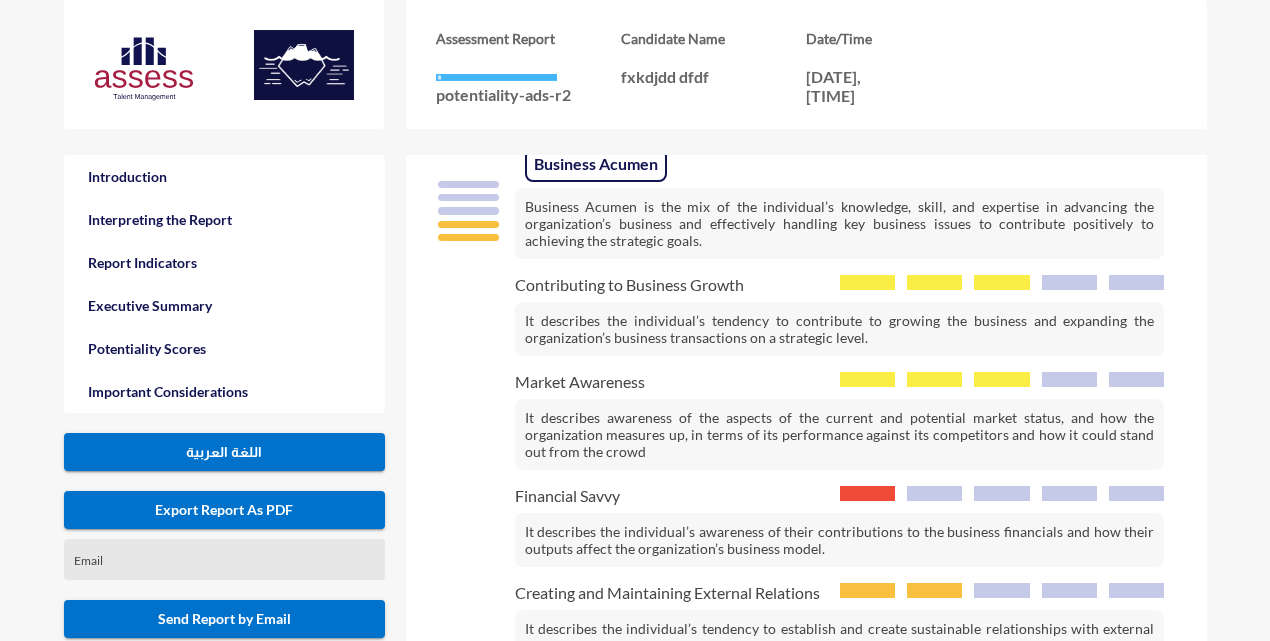 scroll, scrollTop: 3400, scrollLeft: 0, axis: vertical 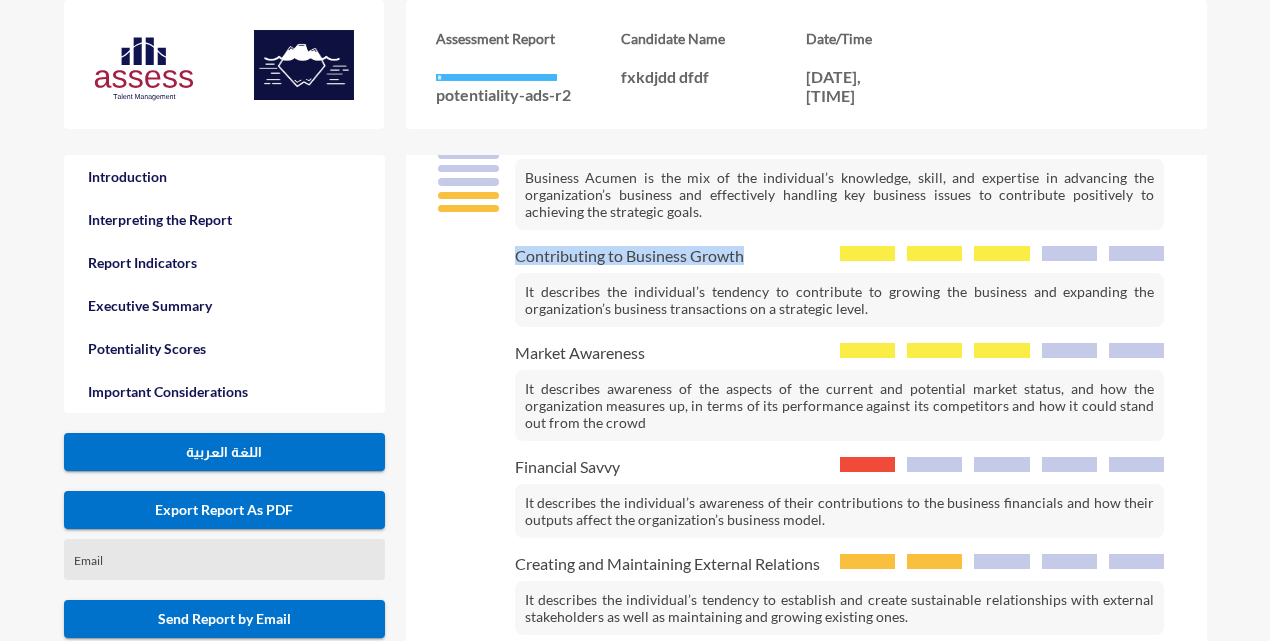 drag, startPoint x: 492, startPoint y: 257, endPoint x: 750, endPoint y: 255, distance: 258.00775 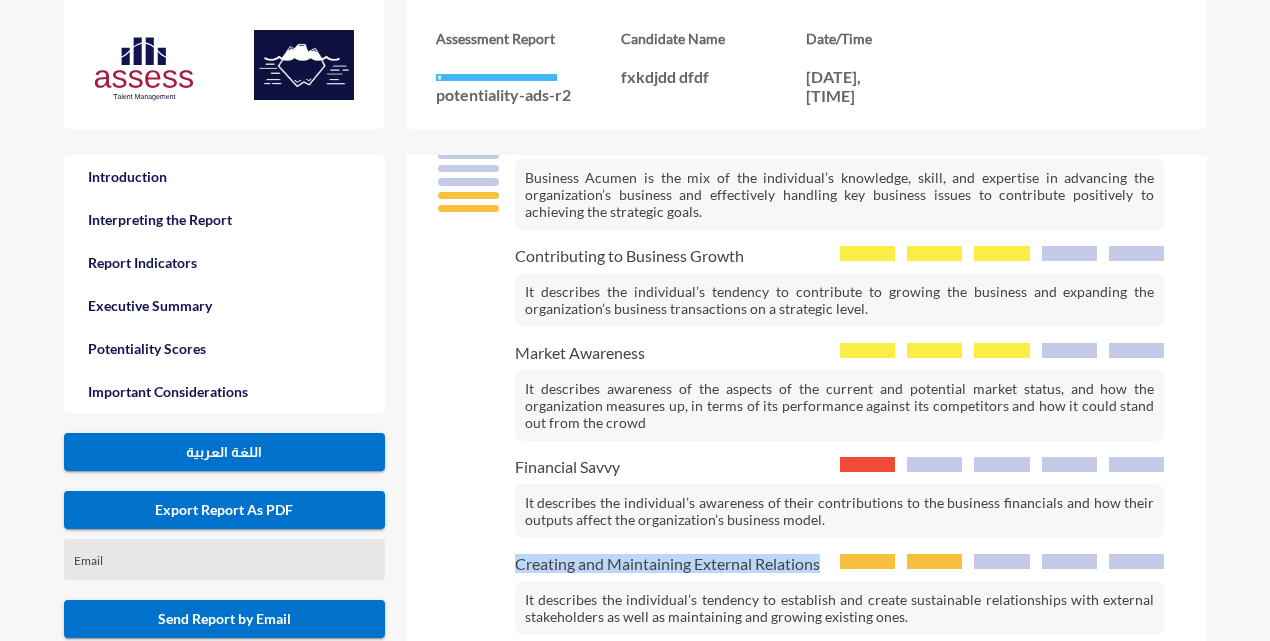 drag, startPoint x: 500, startPoint y: 562, endPoint x: 822, endPoint y: 565, distance: 322.01398 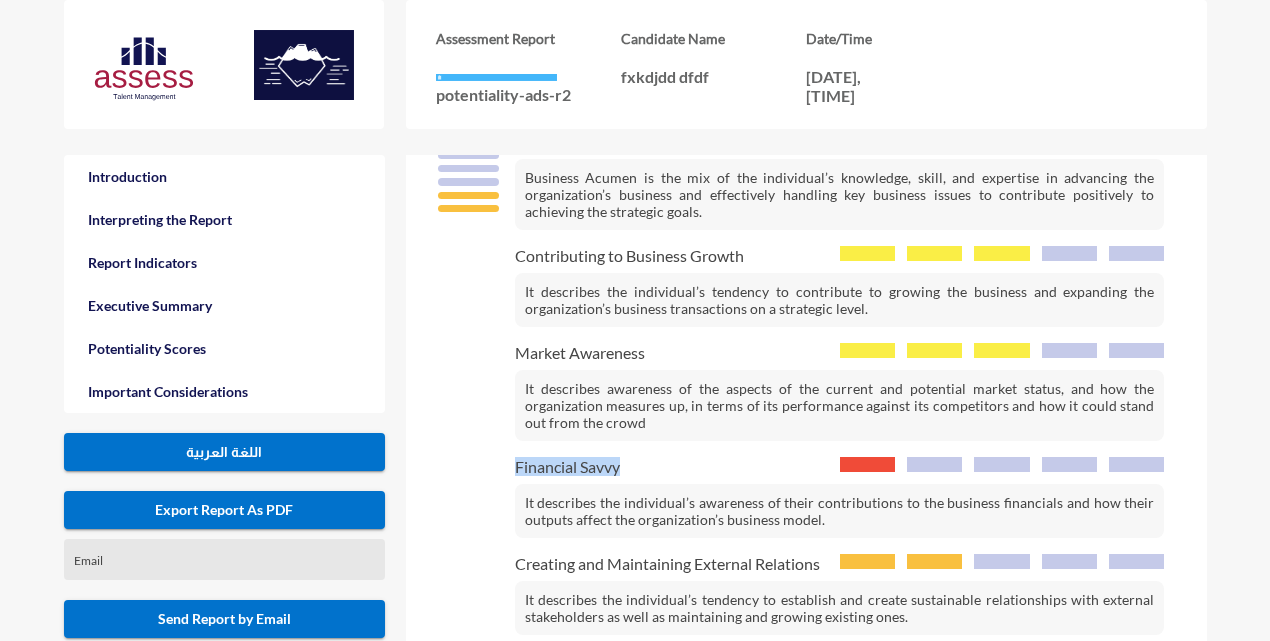 drag, startPoint x: 506, startPoint y: 460, endPoint x: 623, endPoint y: 472, distance: 117.61378 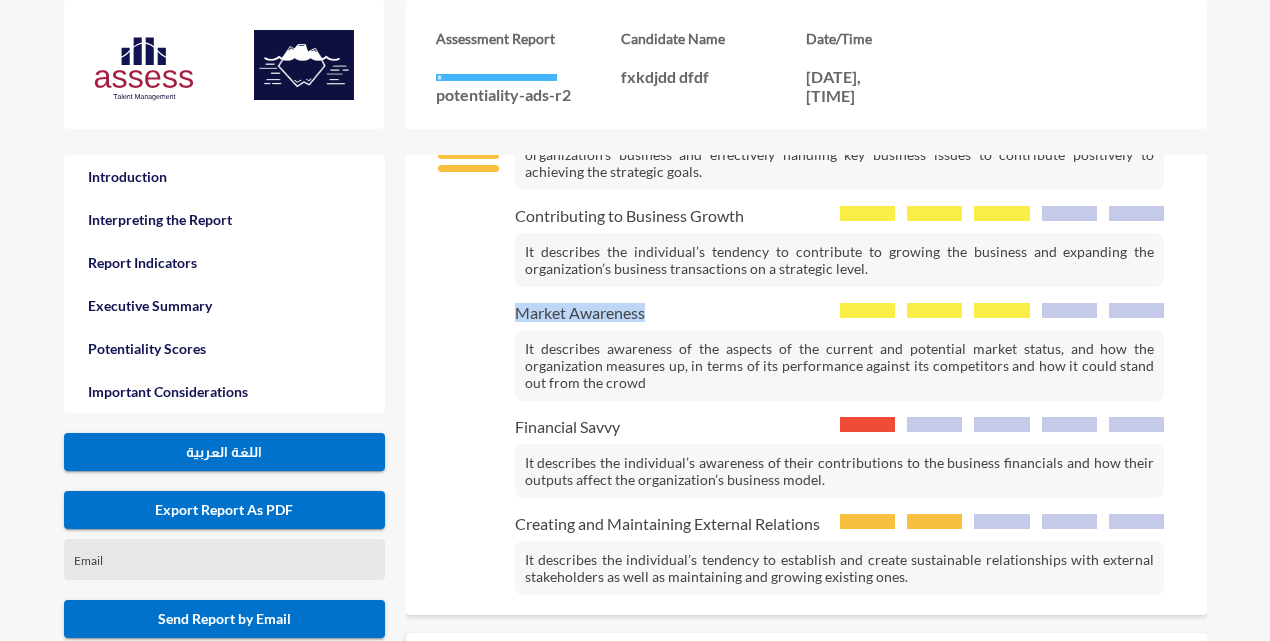 drag, startPoint x: 507, startPoint y: 308, endPoint x: 658, endPoint y: 313, distance: 151.08276 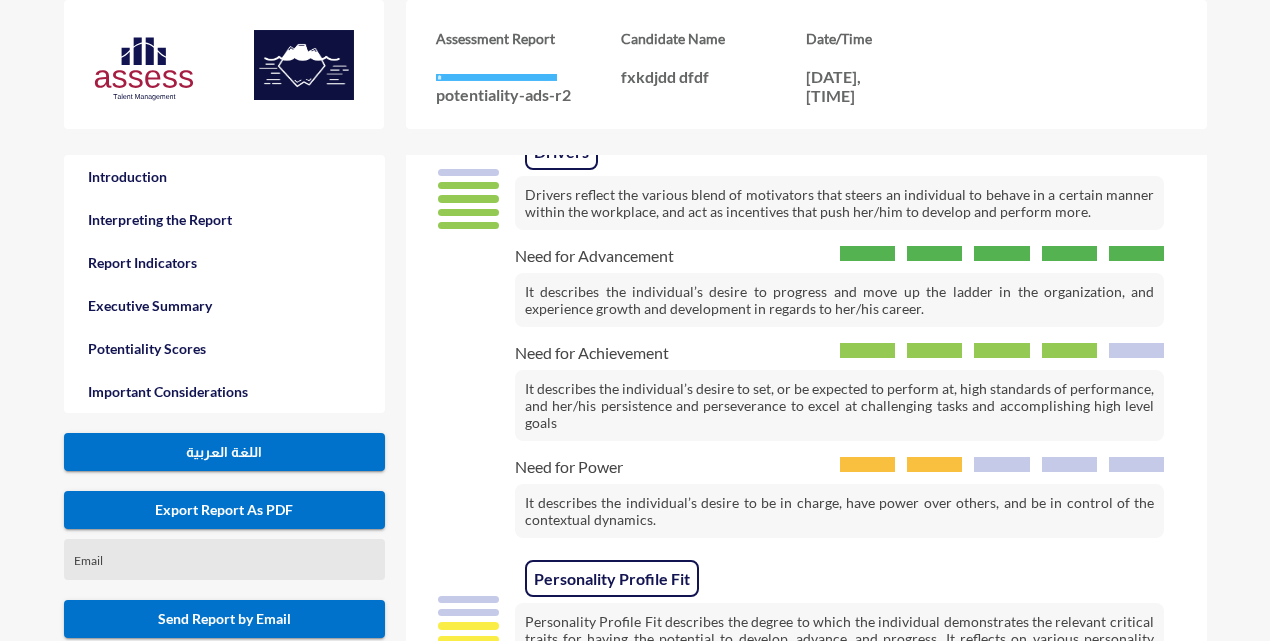 scroll, scrollTop: 1480, scrollLeft: 0, axis: vertical 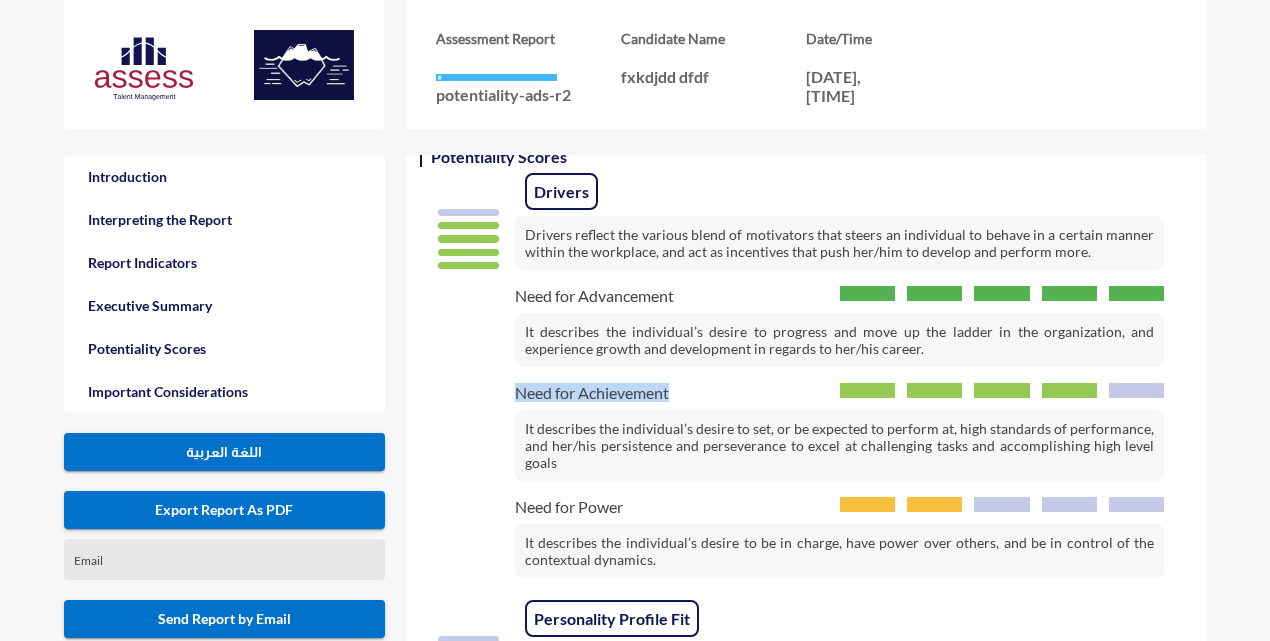 drag, startPoint x: 513, startPoint y: 401, endPoint x: 718, endPoint y: 392, distance: 205.19746 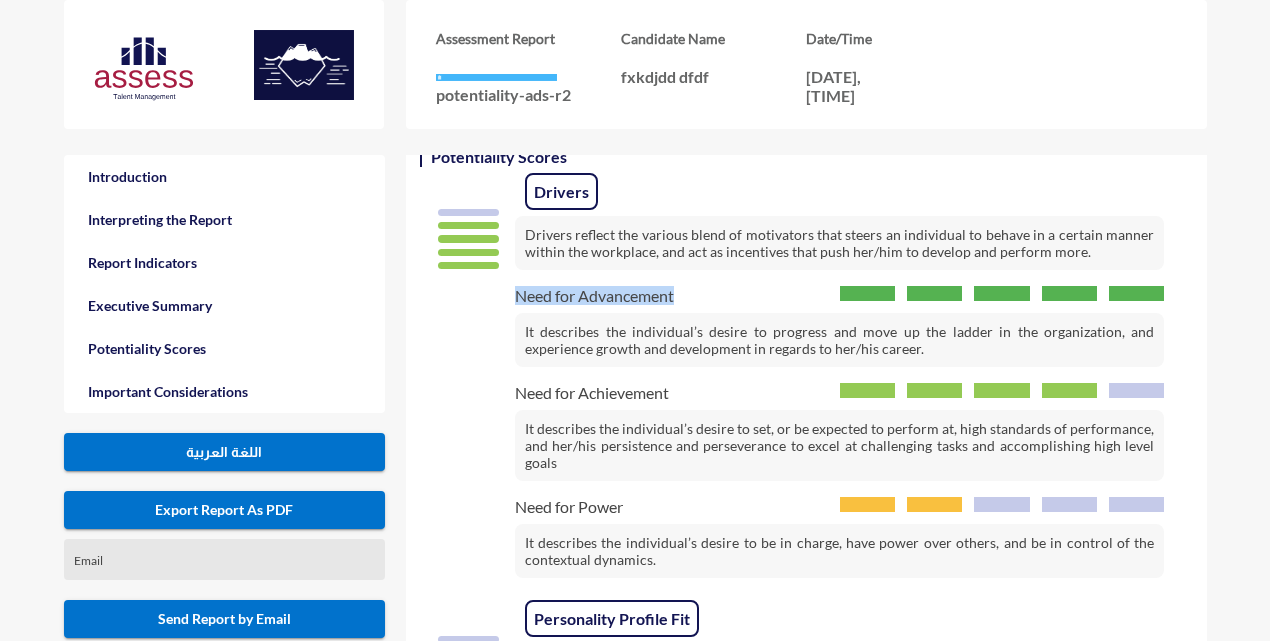 drag, startPoint x: 513, startPoint y: 297, endPoint x: 678, endPoint y: 298, distance: 165.00304 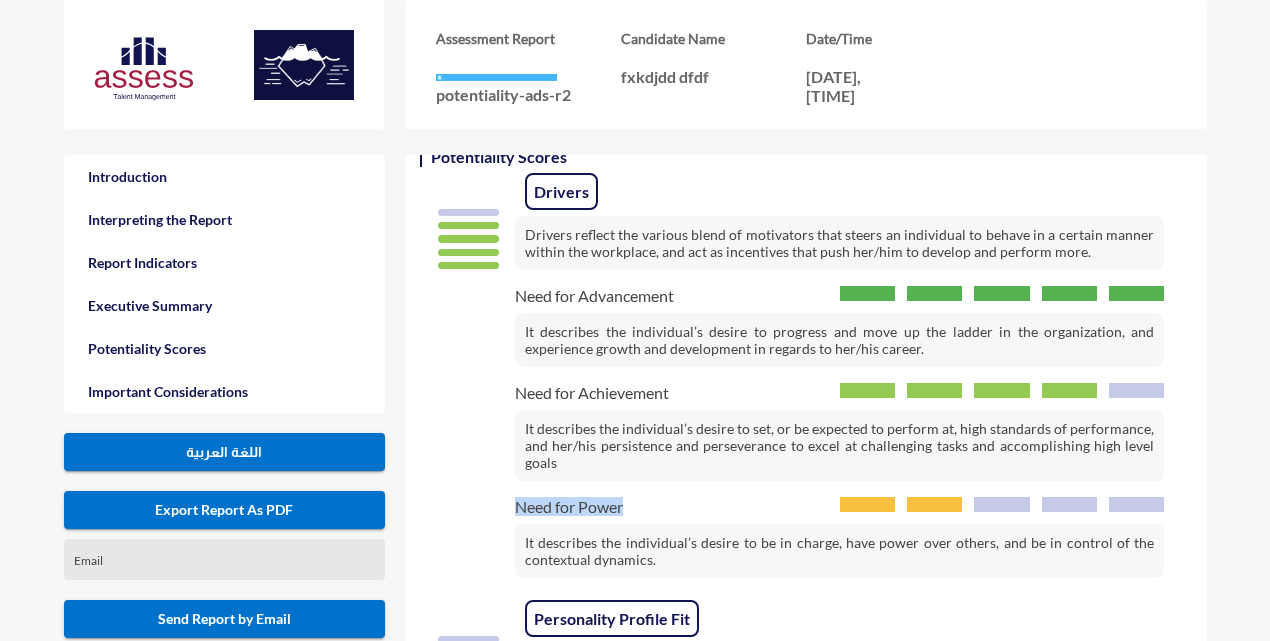 drag, startPoint x: 495, startPoint y: 506, endPoint x: 628, endPoint y: 508, distance: 133.01503 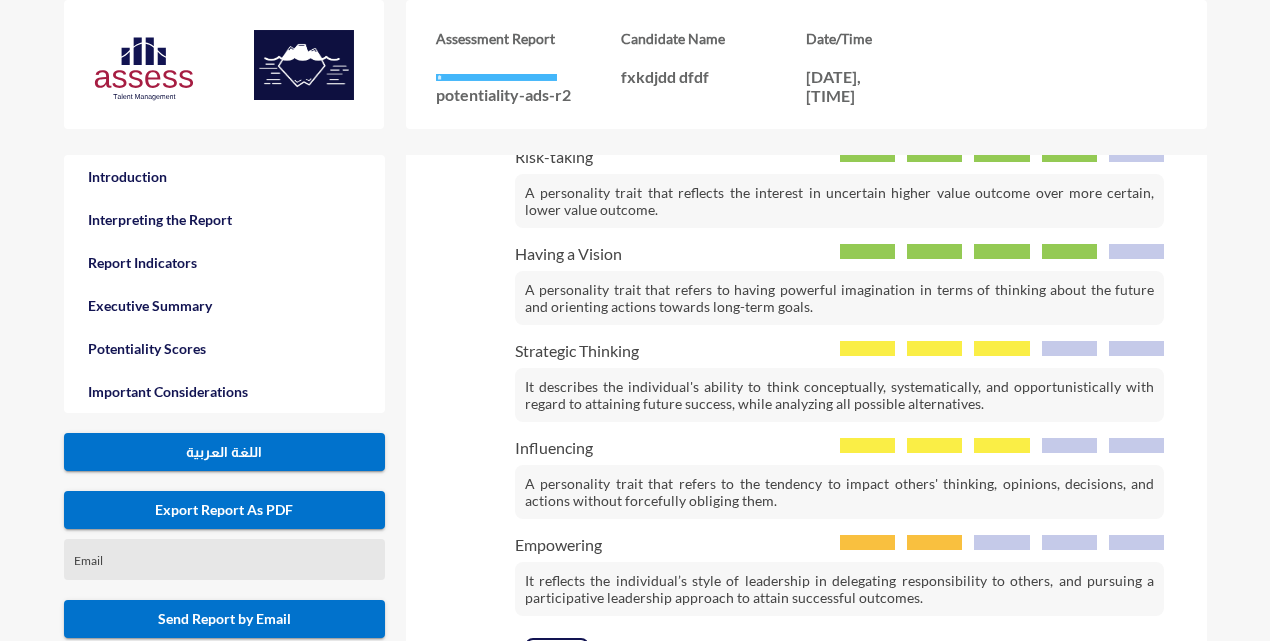 scroll, scrollTop: 2120, scrollLeft: 0, axis: vertical 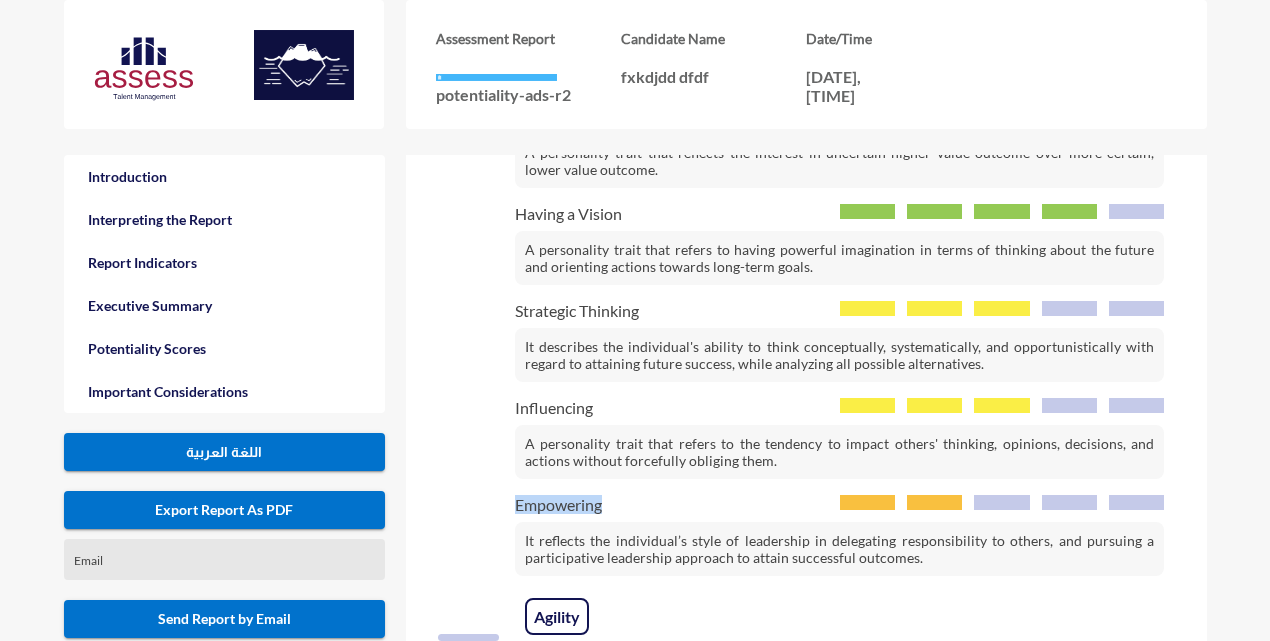 drag, startPoint x: 508, startPoint y: 506, endPoint x: 612, endPoint y: 508, distance: 104.019226 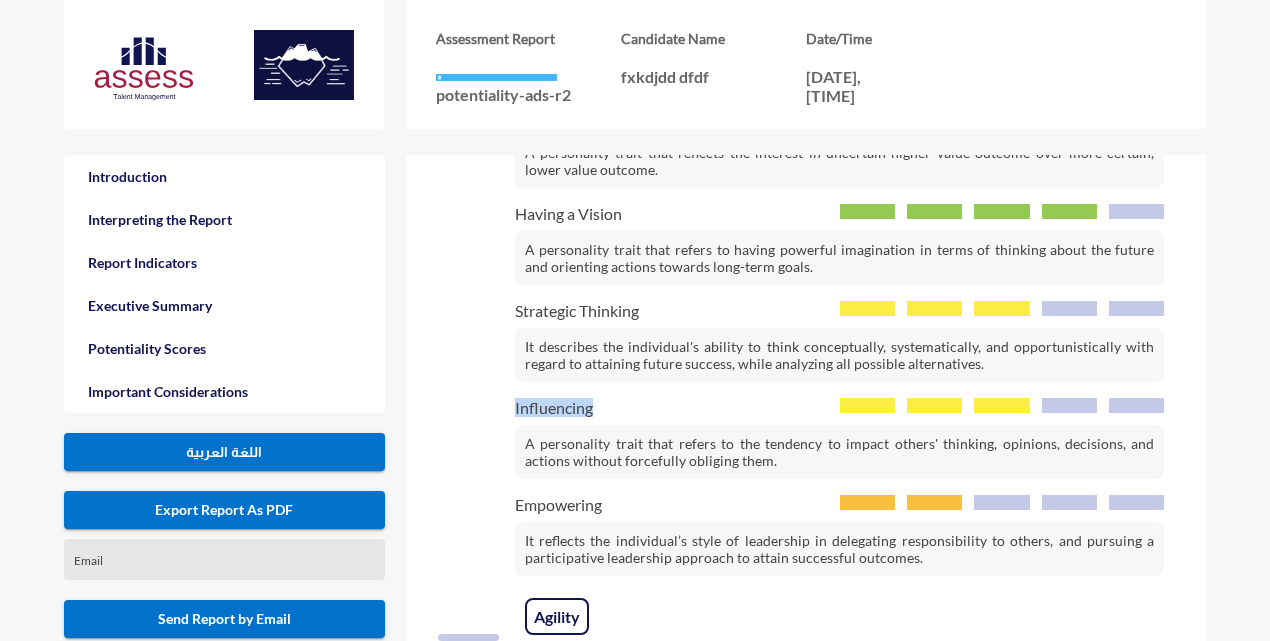drag, startPoint x: 504, startPoint y: 405, endPoint x: 600, endPoint y: 411, distance: 96.18732 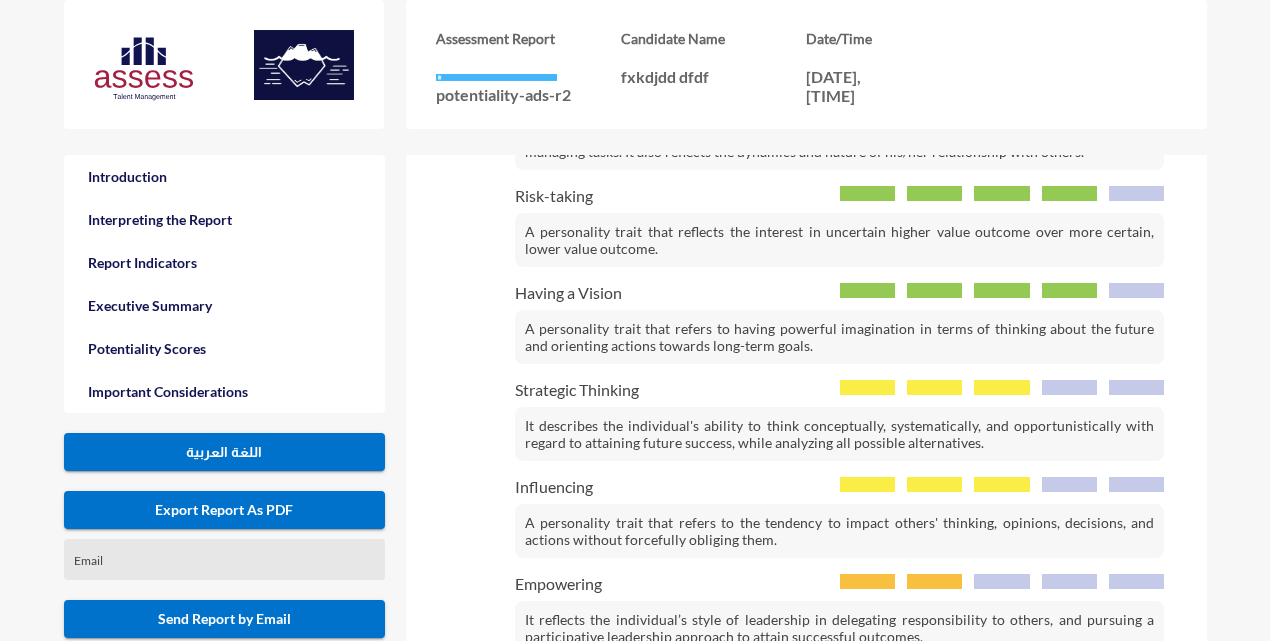scroll, scrollTop: 2040, scrollLeft: 0, axis: vertical 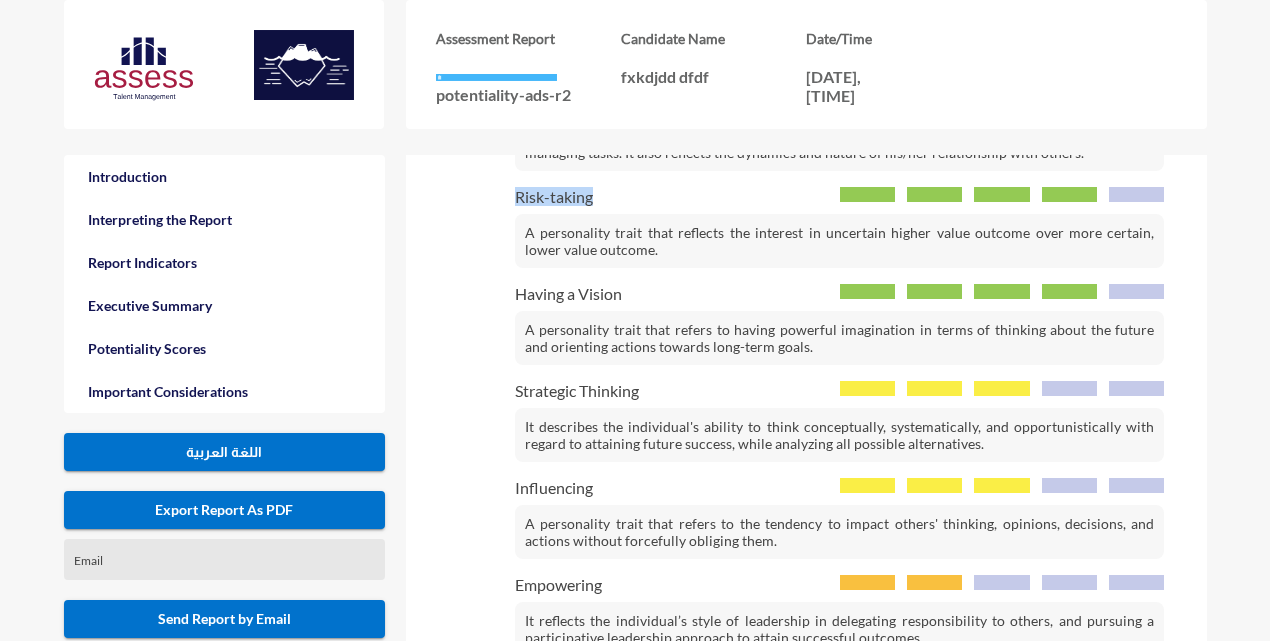 drag, startPoint x: 504, startPoint y: 195, endPoint x: 591, endPoint y: 194, distance: 87.005745 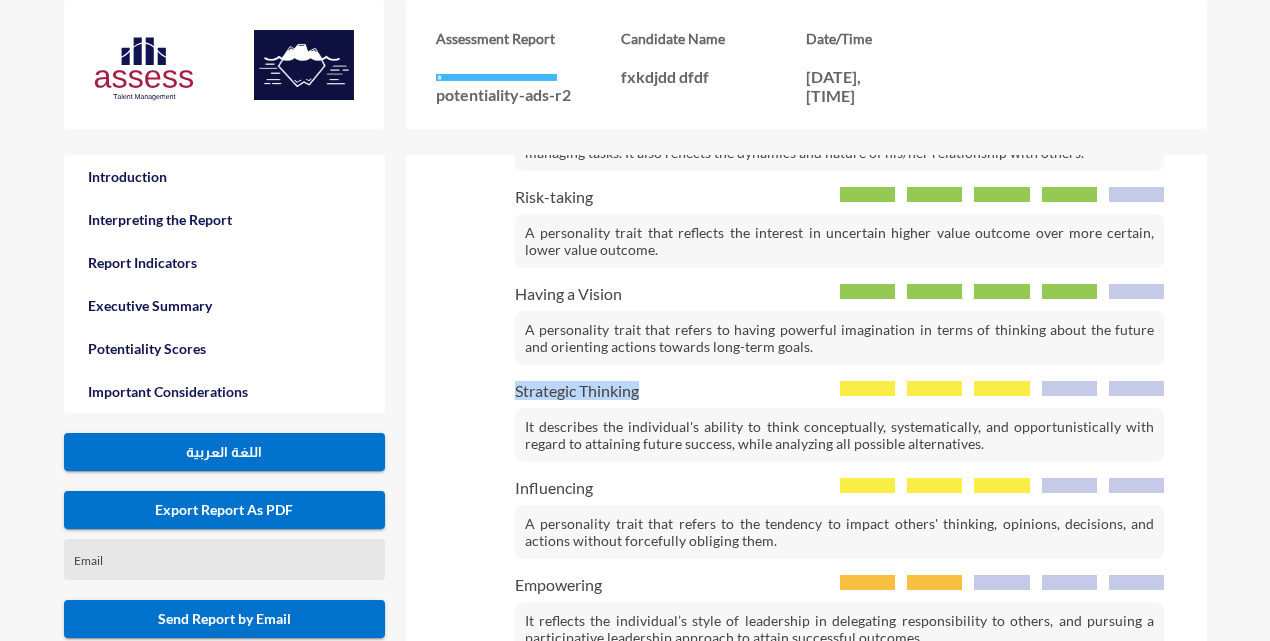 drag, startPoint x: 487, startPoint y: 388, endPoint x: 650, endPoint y: 393, distance: 163.07668 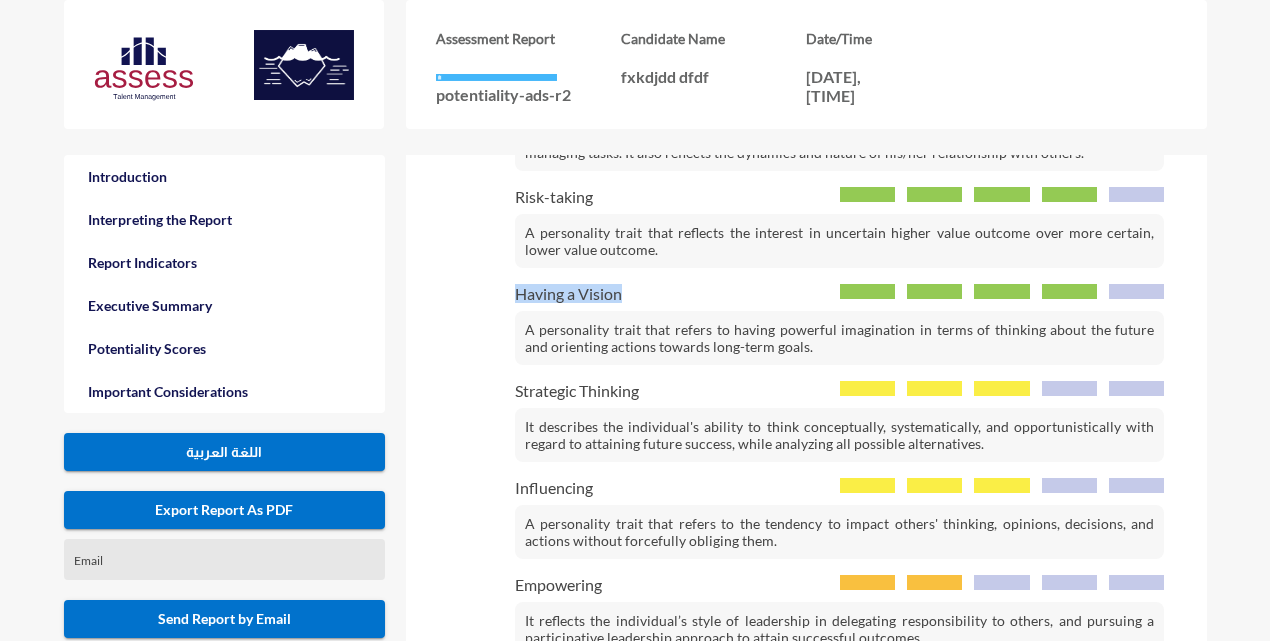 drag, startPoint x: 508, startPoint y: 294, endPoint x: 639, endPoint y: 300, distance: 131.13733 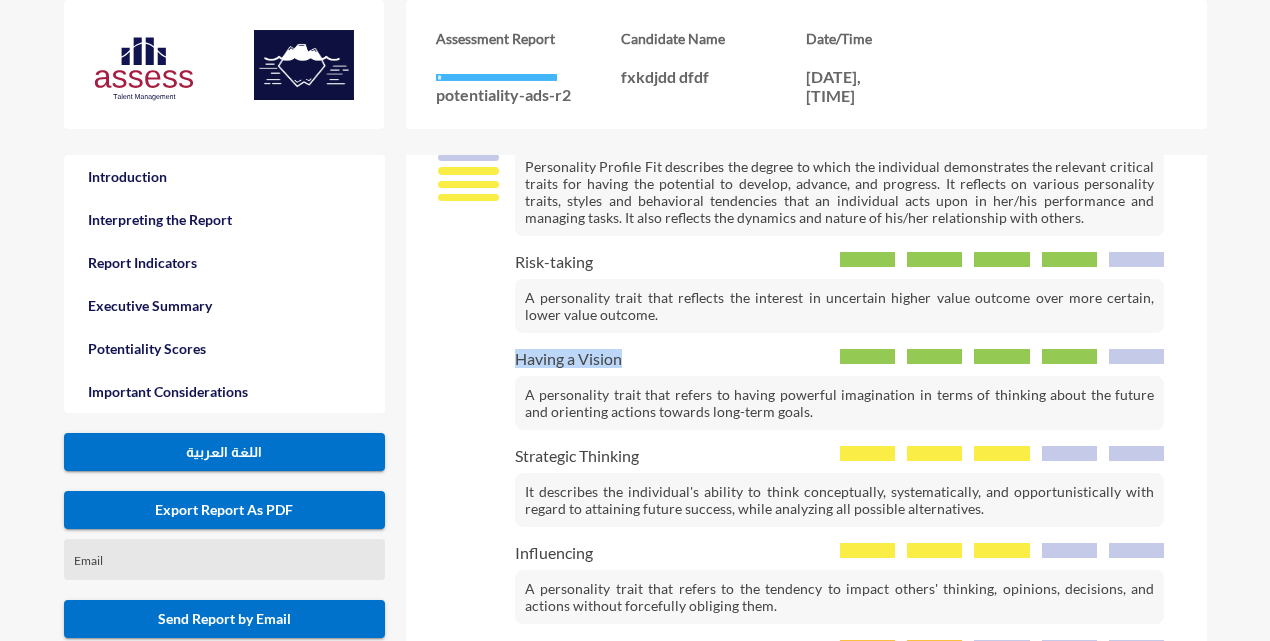 scroll, scrollTop: 2120, scrollLeft: 0, axis: vertical 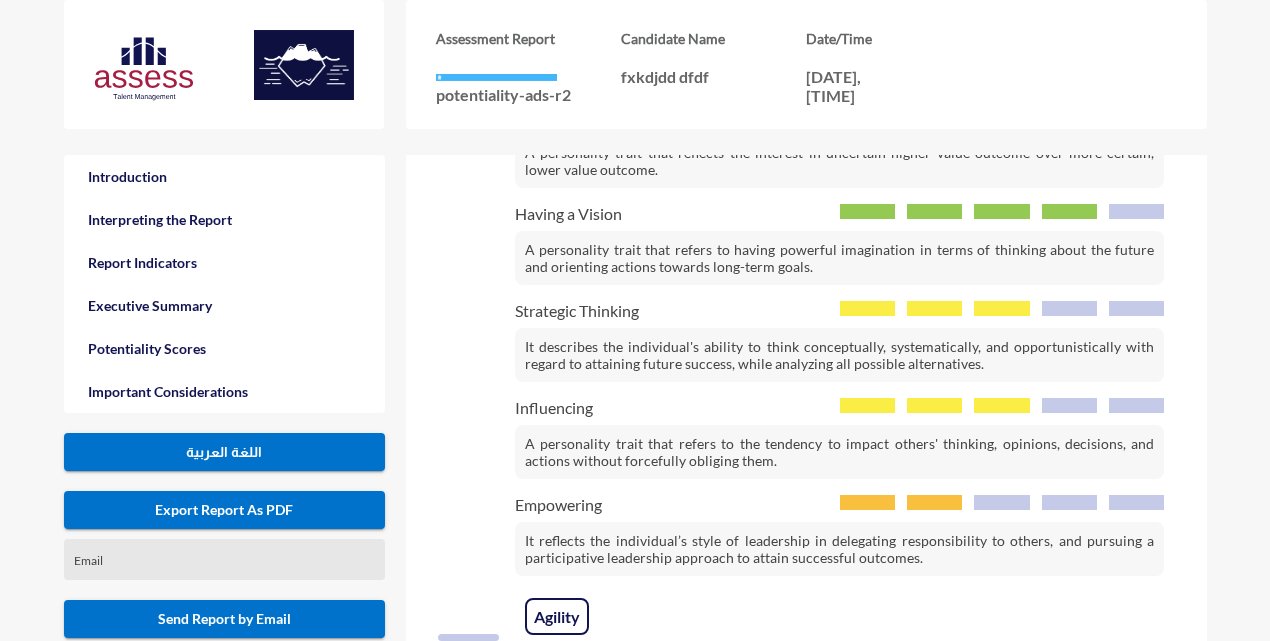 click on "Empowering" at bounding box center [840, 504] 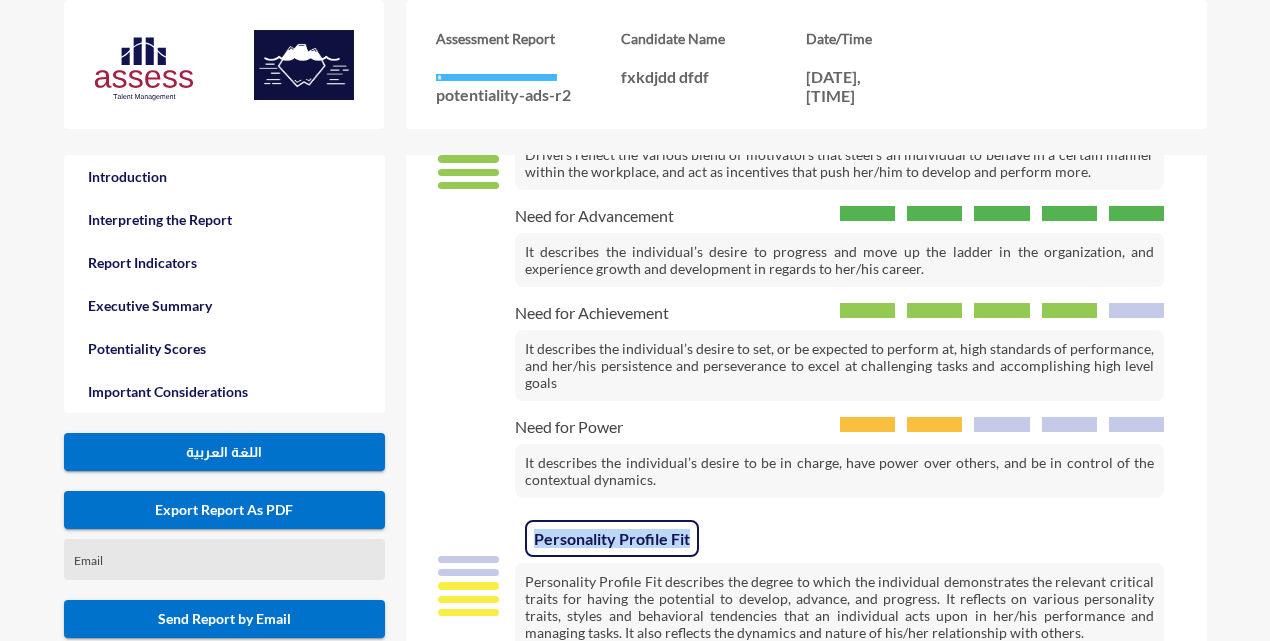 drag, startPoint x: 529, startPoint y: 531, endPoint x: 693, endPoint y: 537, distance: 164.10973 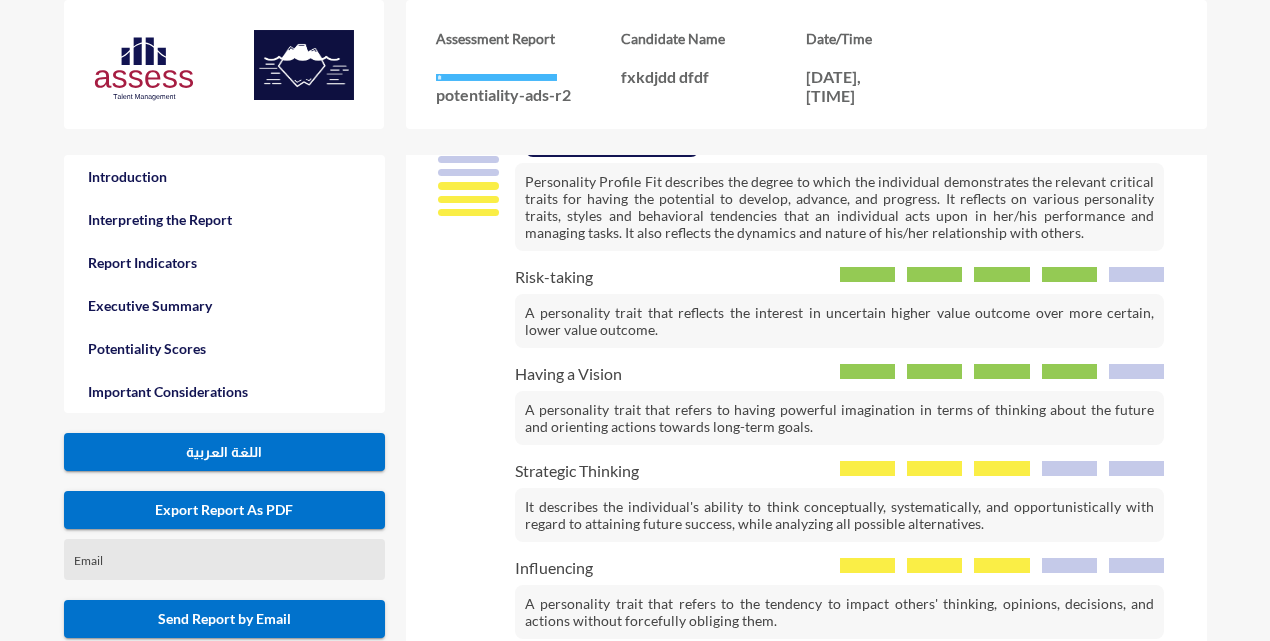 scroll, scrollTop: 2000, scrollLeft: 0, axis: vertical 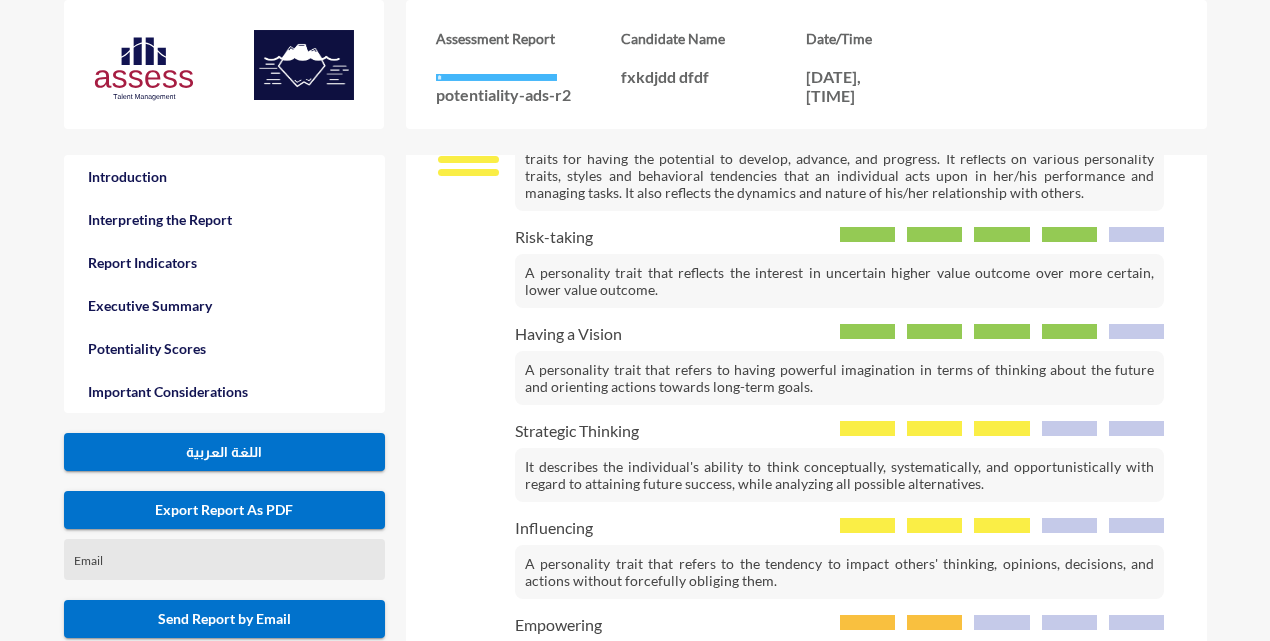 click on "Having a Vision" at bounding box center (840, 333) 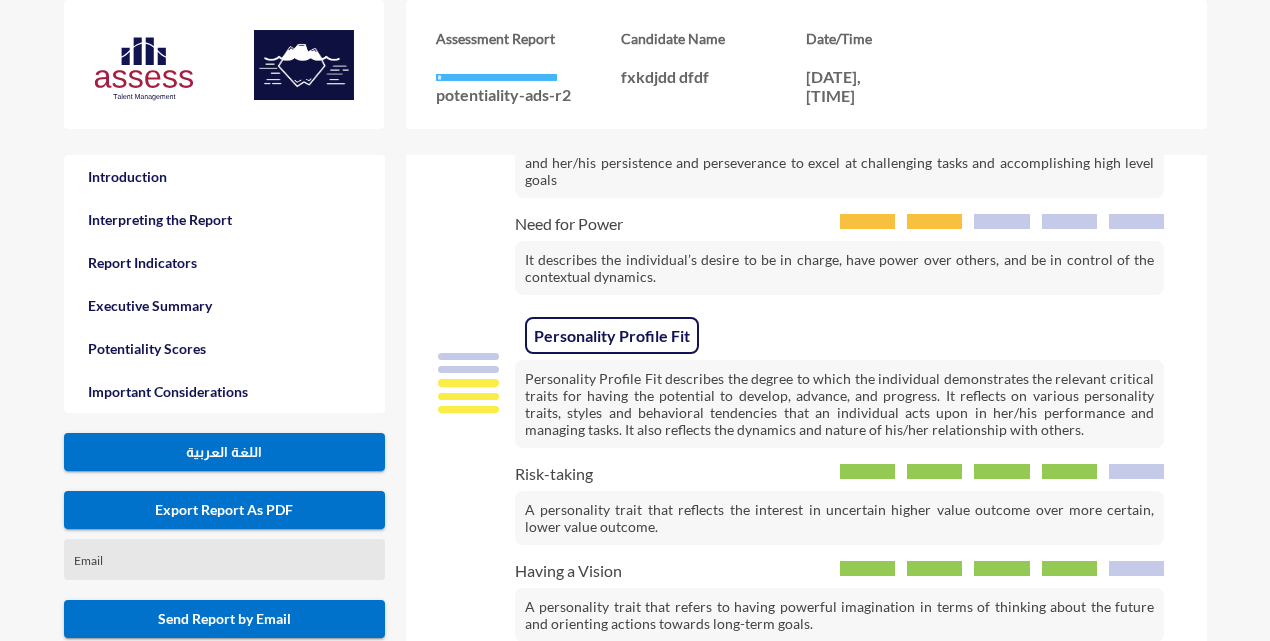 scroll, scrollTop: 1760, scrollLeft: 0, axis: vertical 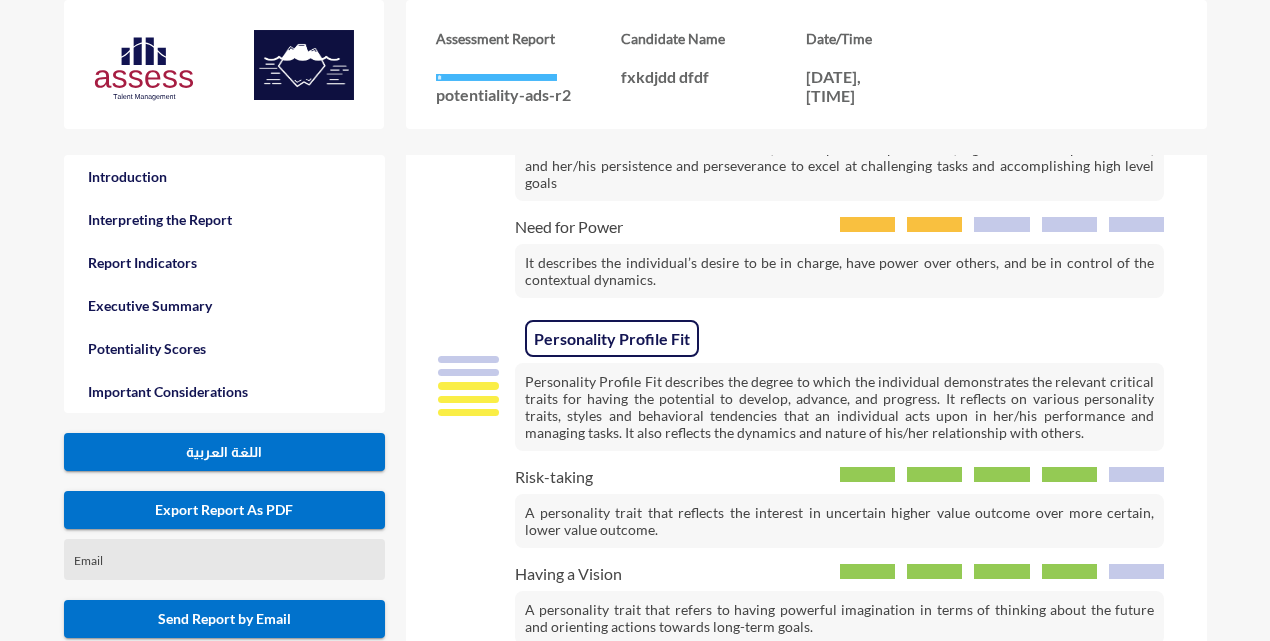 click on "Personality Profile Fit describes the degree to which the individual demonstrates the relevant critical traits for having the potential to develop, advance, and progress. It reflects on various personality traits, styles and behavioral tendencies that an individual acts upon in her/his performance and managing tasks. It also reflects the dynamics and nature of his/her relationship with others." at bounding box center [839, 407] 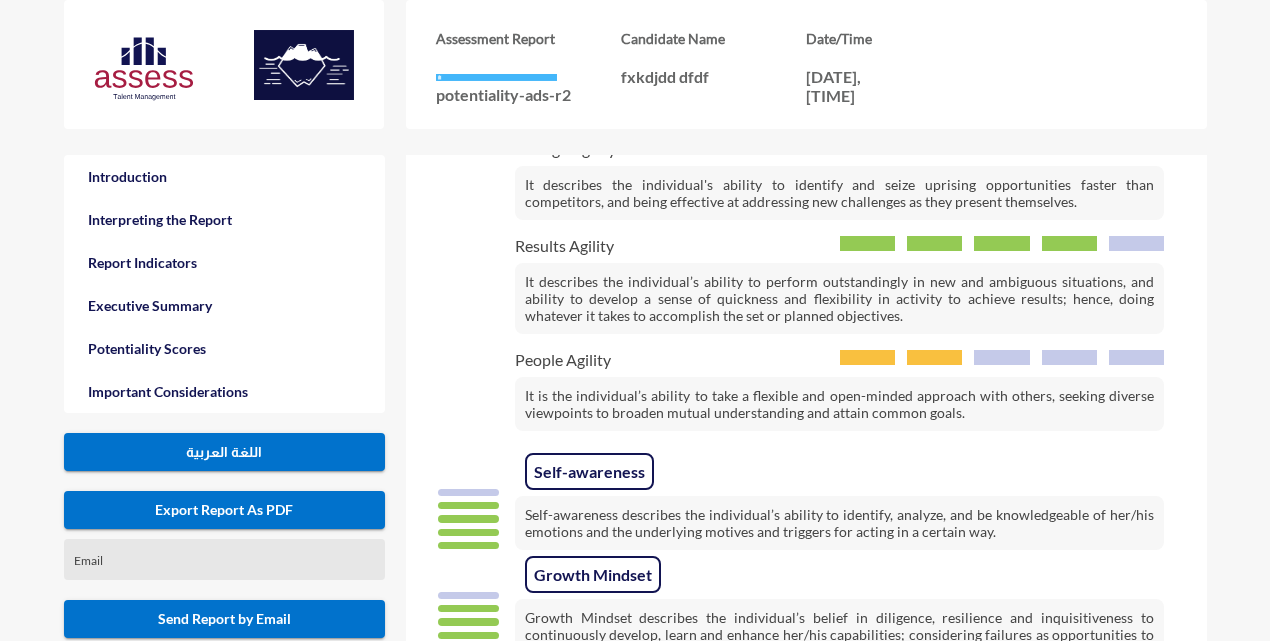 scroll, scrollTop: 2880, scrollLeft: 0, axis: vertical 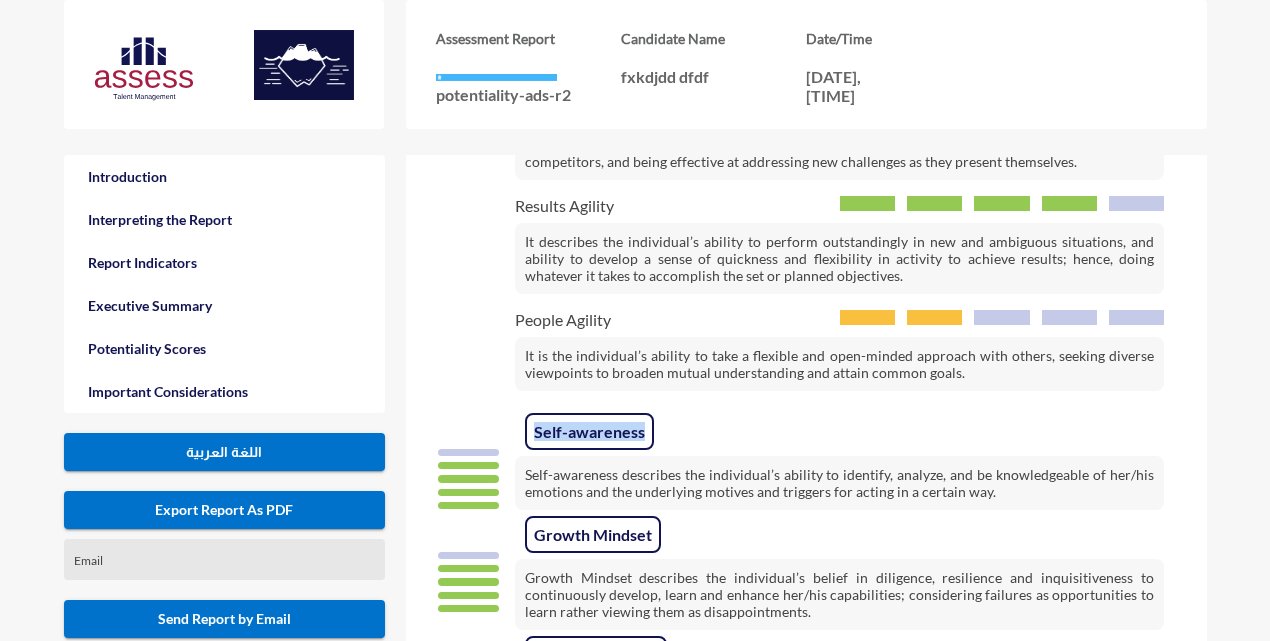 drag, startPoint x: 527, startPoint y: 430, endPoint x: 656, endPoint y: 438, distance: 129.24782 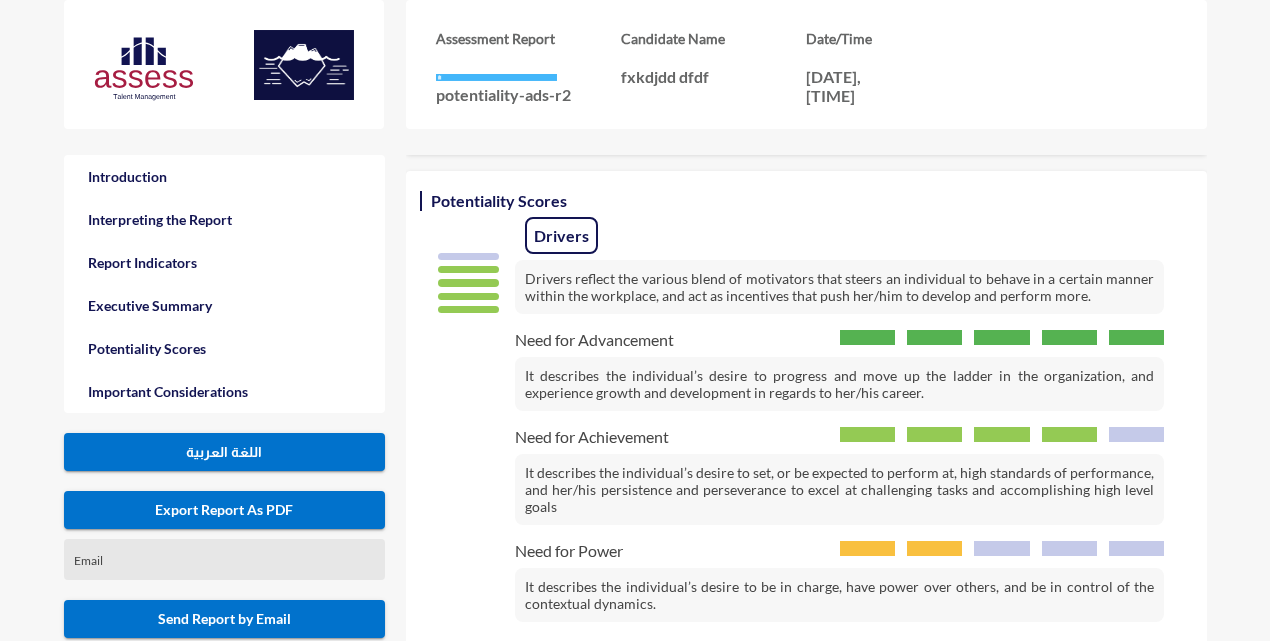 scroll, scrollTop: 1360, scrollLeft: 0, axis: vertical 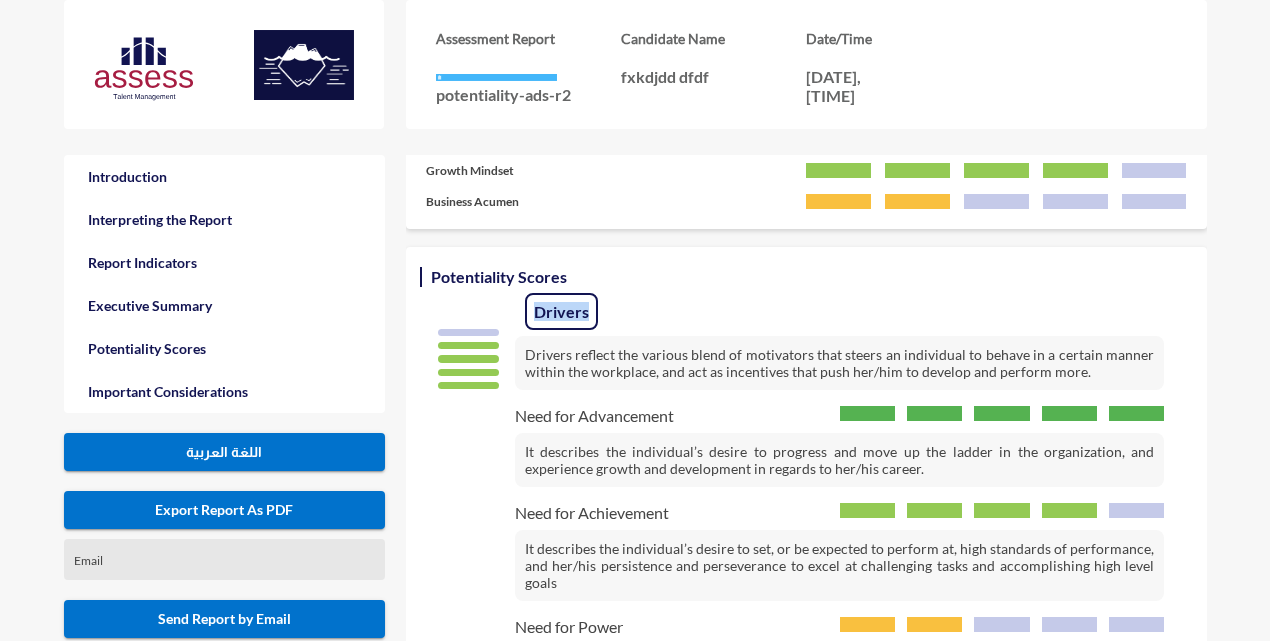 drag, startPoint x: 529, startPoint y: 306, endPoint x: 589, endPoint y: 315, distance: 60.671246 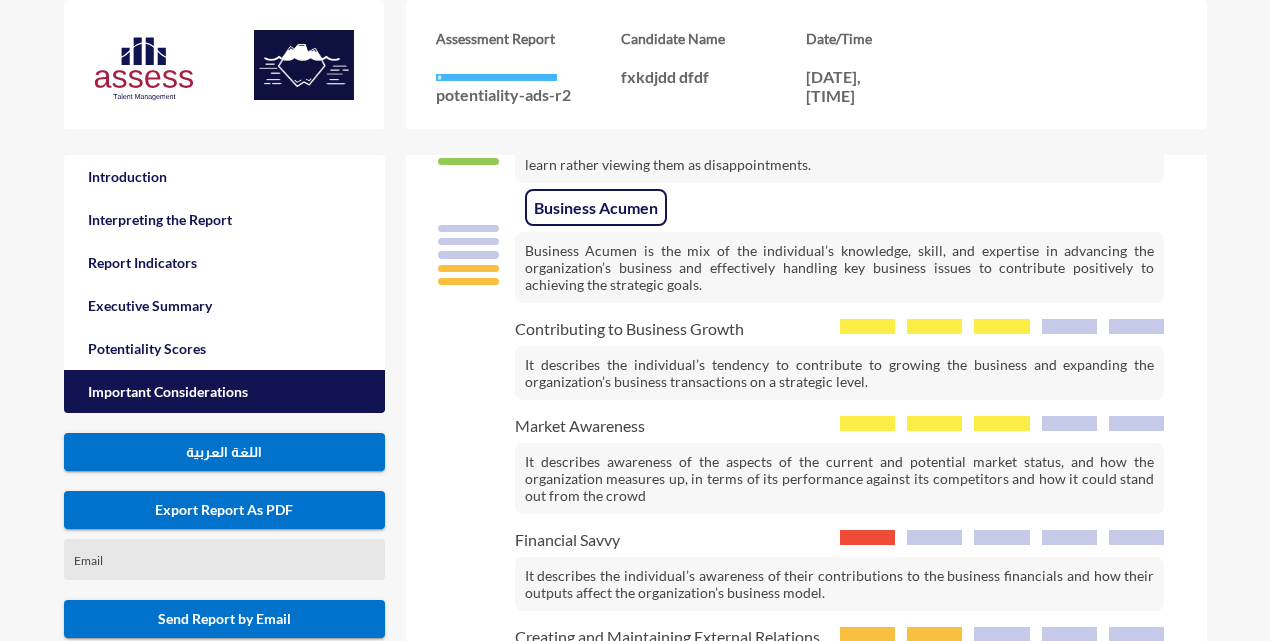 scroll, scrollTop: 3320, scrollLeft: 0, axis: vertical 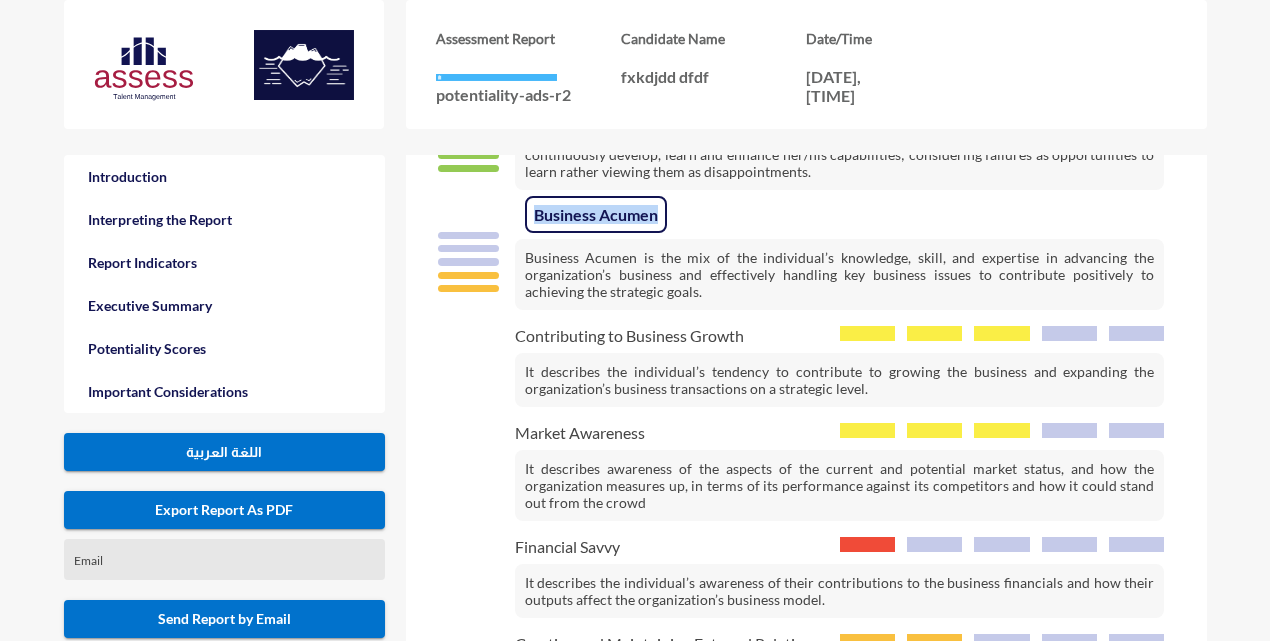 drag, startPoint x: 534, startPoint y: 210, endPoint x: 659, endPoint y: 216, distance: 125.14392 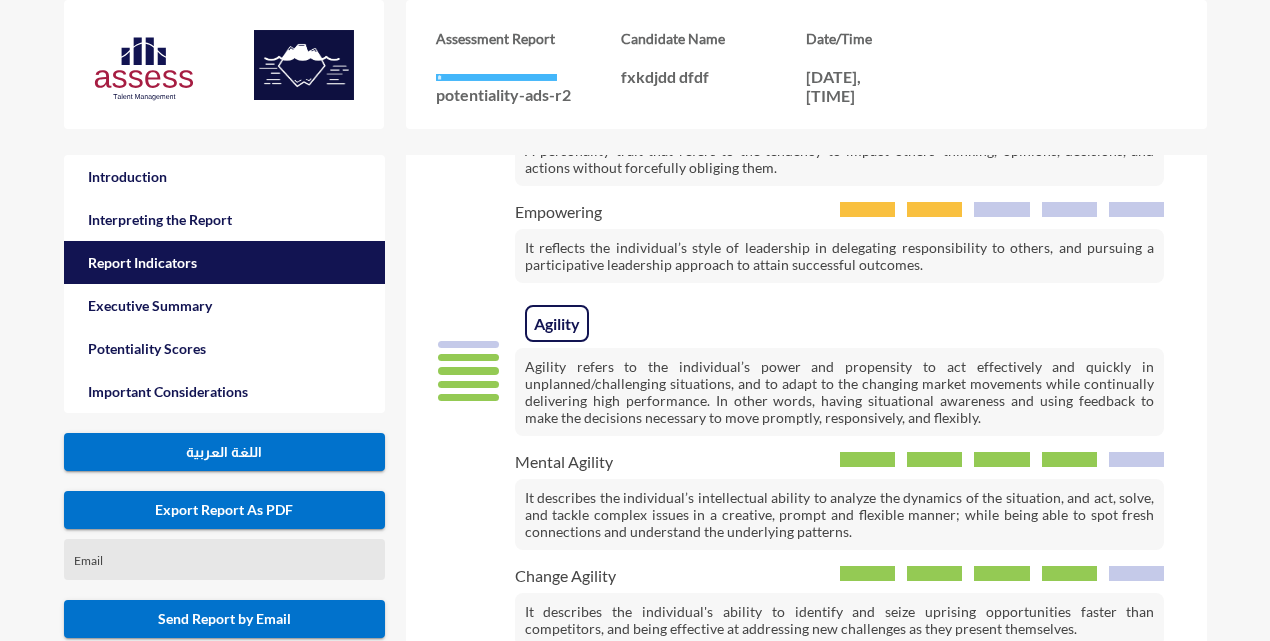 scroll, scrollTop: 2360, scrollLeft: 0, axis: vertical 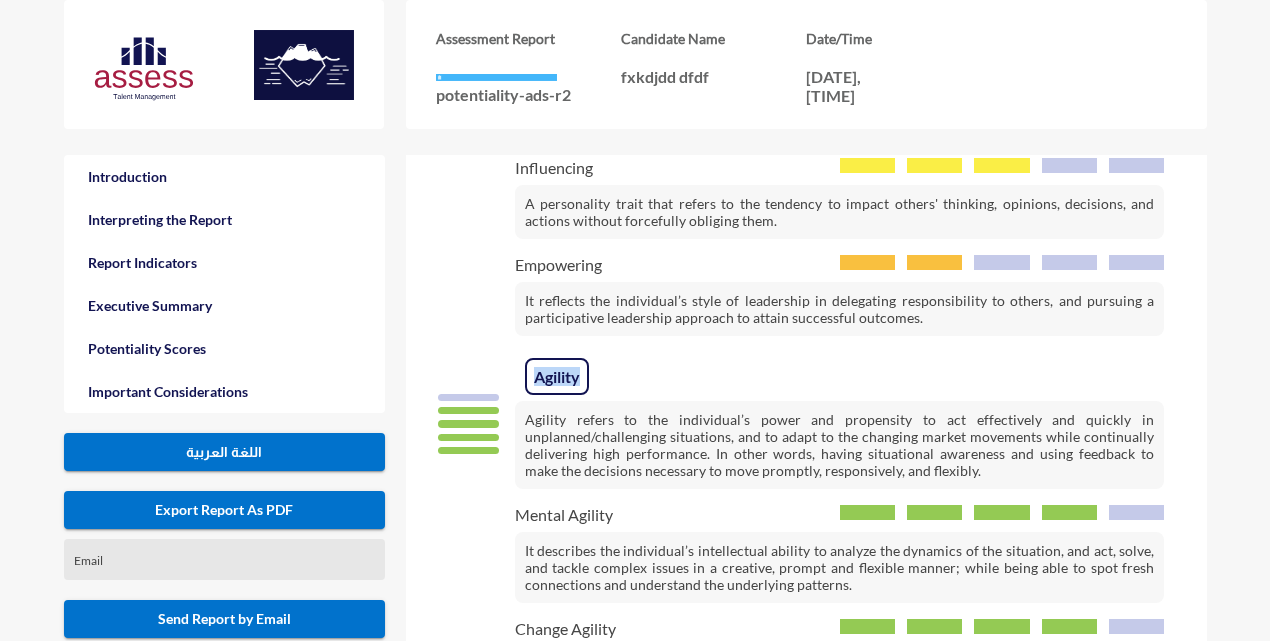 drag, startPoint x: 529, startPoint y: 379, endPoint x: 581, endPoint y: 381, distance: 52.03845 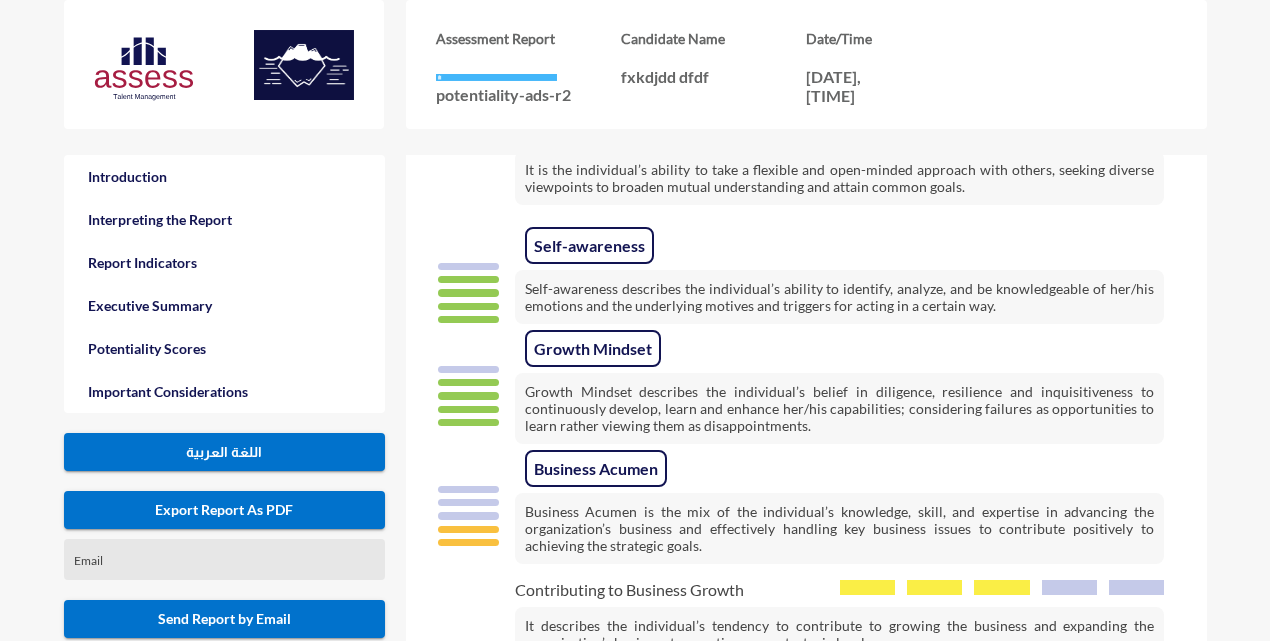 scroll, scrollTop: 3080, scrollLeft: 0, axis: vertical 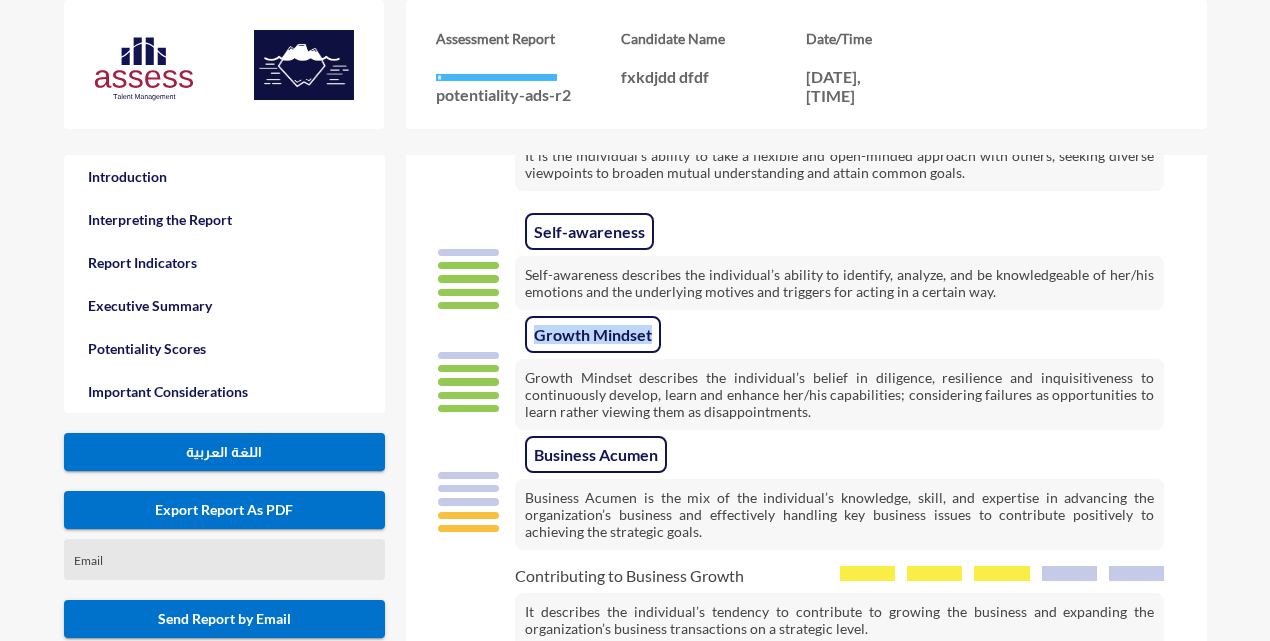 drag, startPoint x: 533, startPoint y: 343, endPoint x: 657, endPoint y: 338, distance: 124.10077 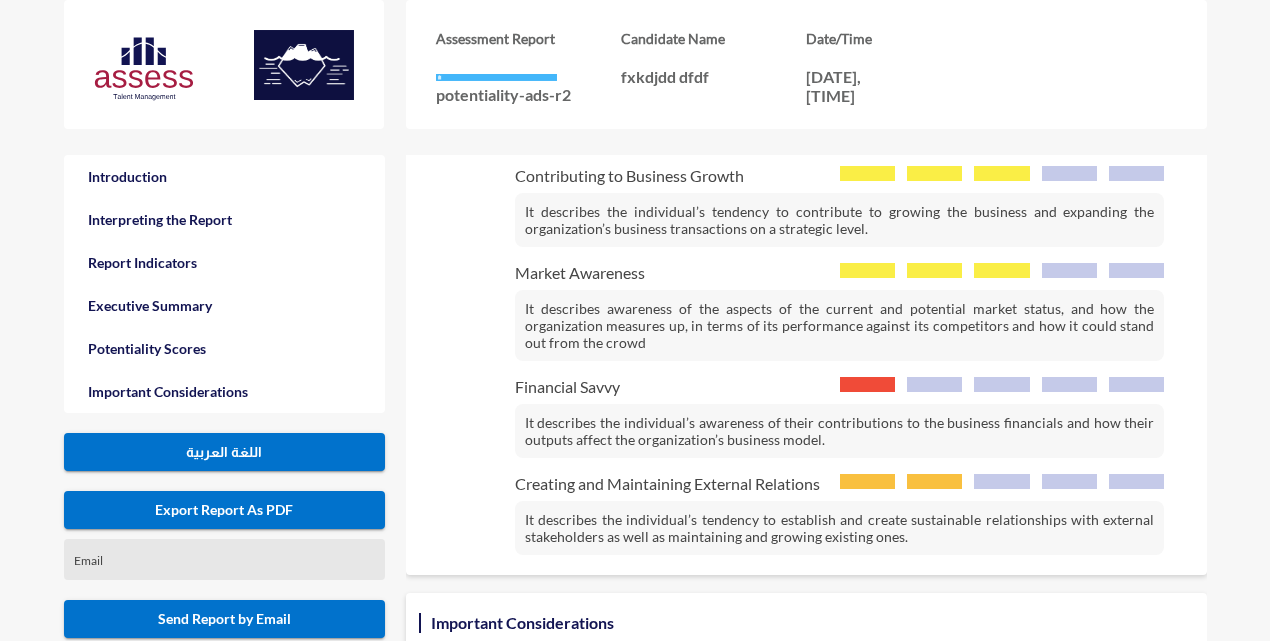 scroll, scrollTop: 3520, scrollLeft: 0, axis: vertical 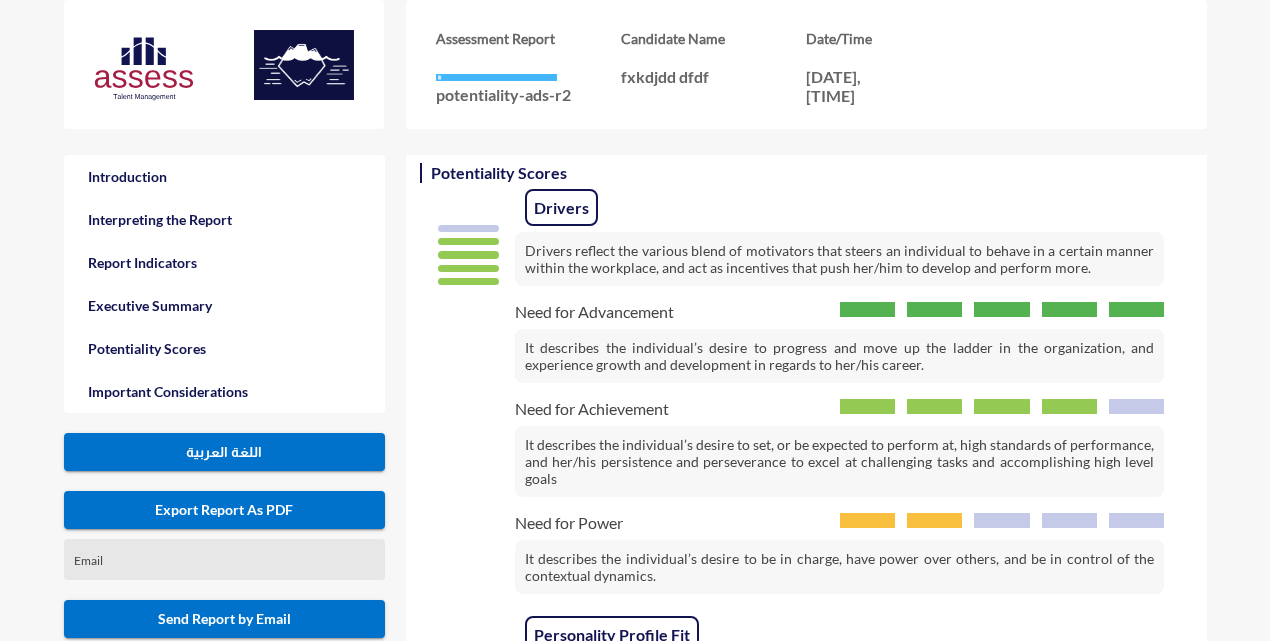 click on "It describes the individual’s desire to progress and move up the ladder in the organization, and experience growth and development in regards to her/his career." at bounding box center (840, 356) 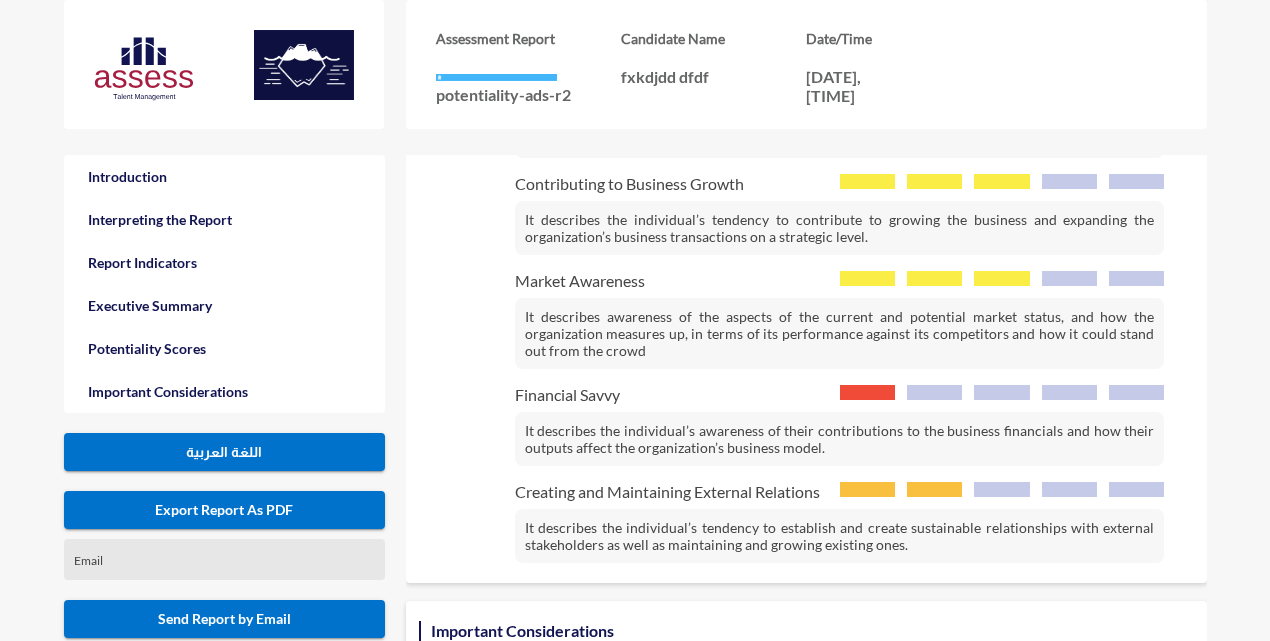 scroll, scrollTop: 3504, scrollLeft: 0, axis: vertical 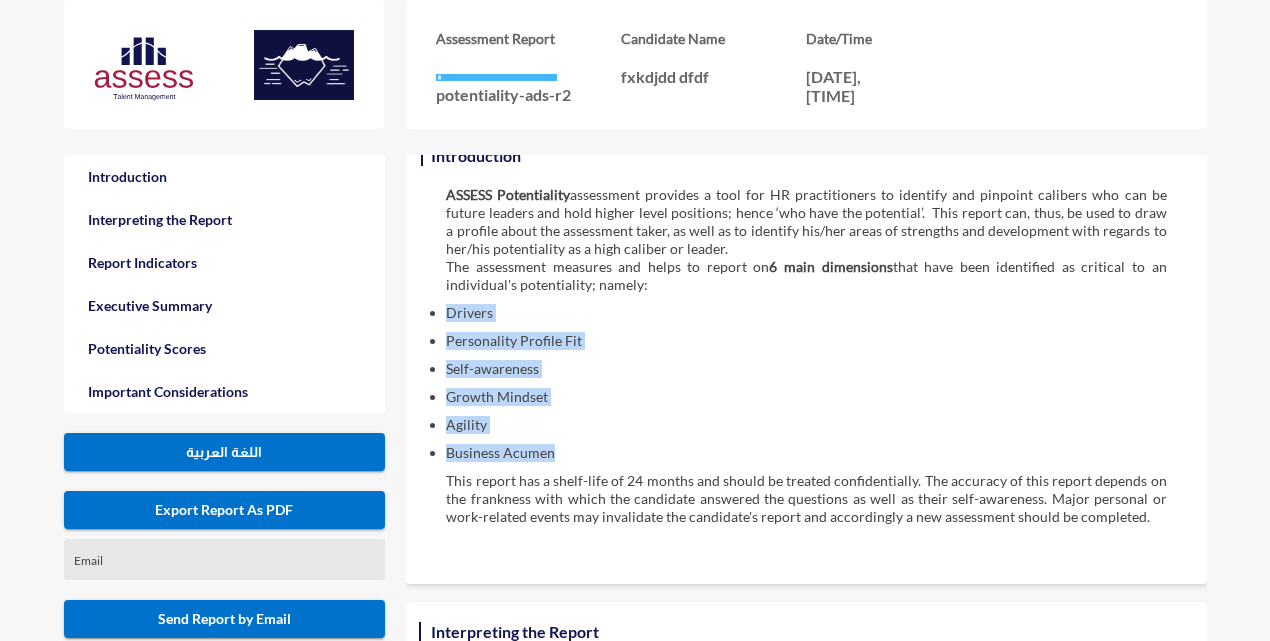 drag, startPoint x: 438, startPoint y: 314, endPoint x: 556, endPoint y: 450, distance: 180.05554 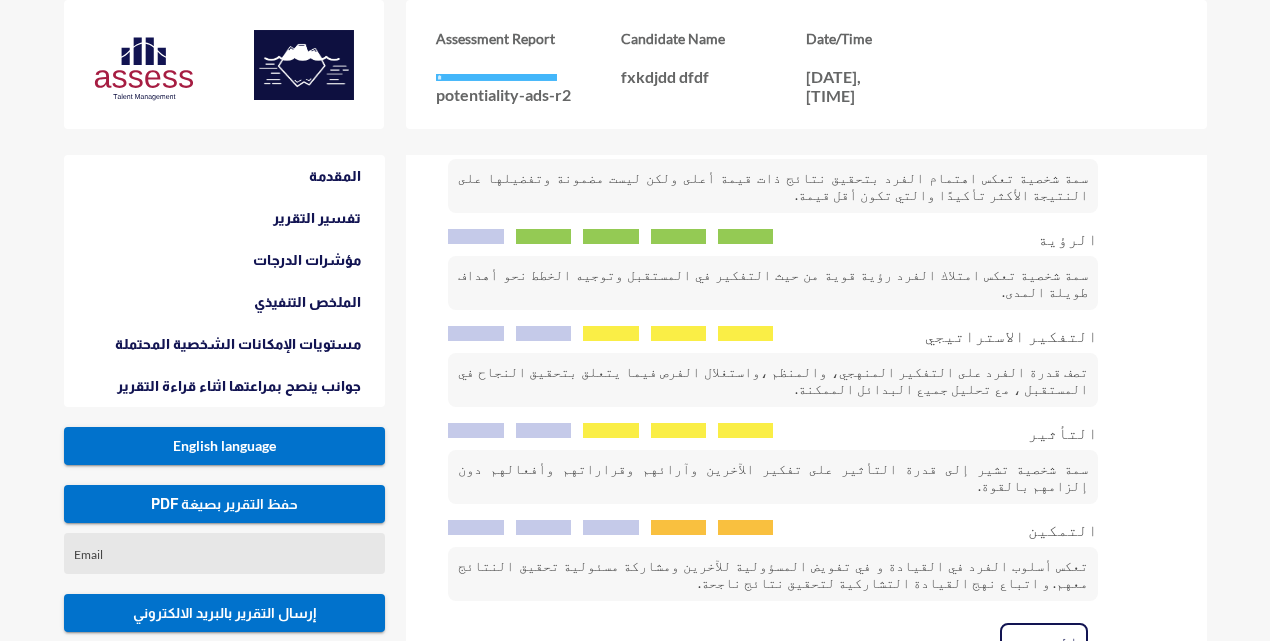 scroll, scrollTop: 1960, scrollLeft: 0, axis: vertical 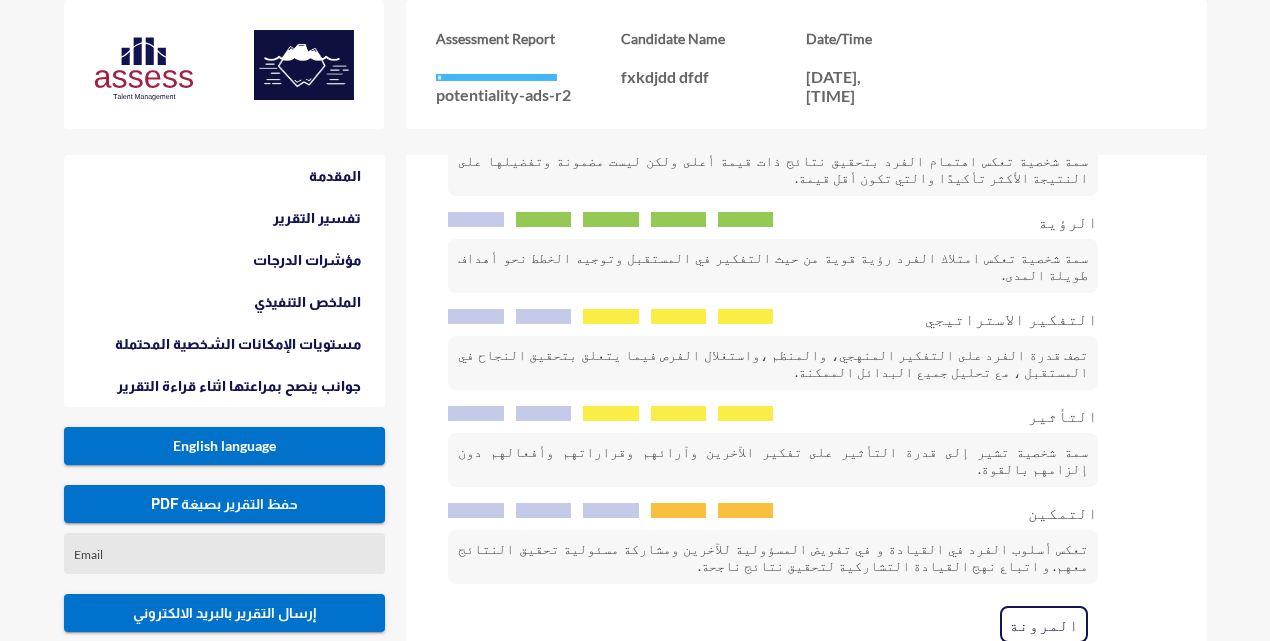 click on "سمة شخصية تعكس امتلاك الفرد رؤية قوية من حيث التفكير في المستقبل وتوجيه الخطط نحو أهداف طويلة المدى." at bounding box center [773, 266] 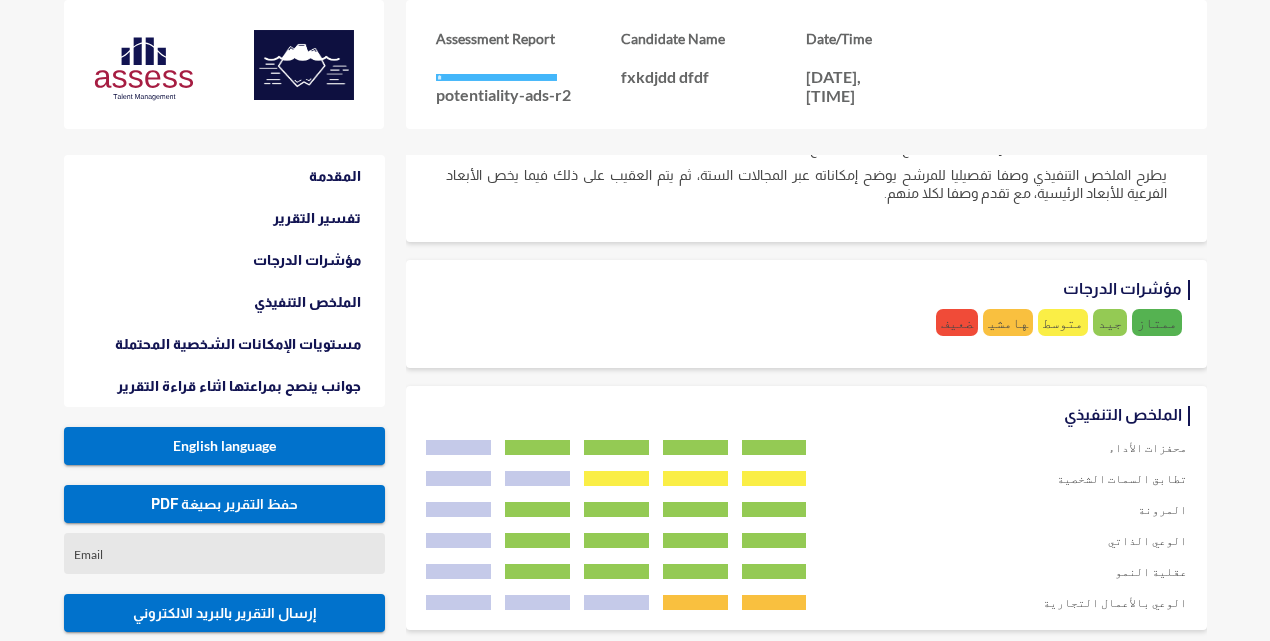 scroll, scrollTop: 840, scrollLeft: 0, axis: vertical 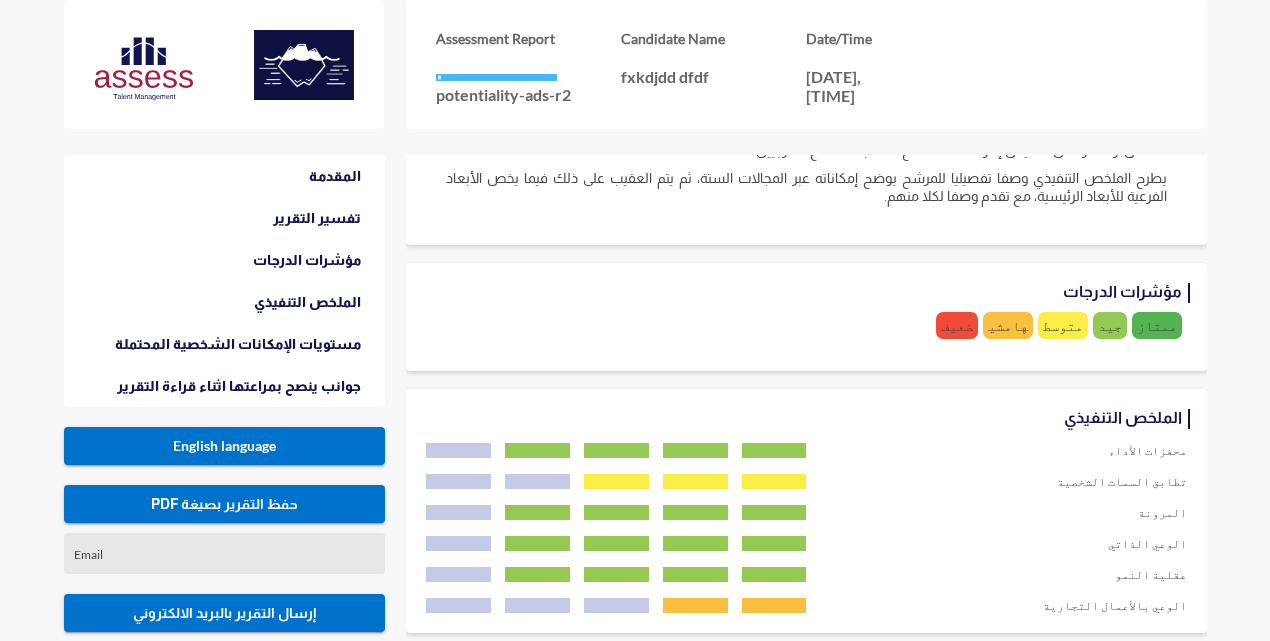 click on "English language" 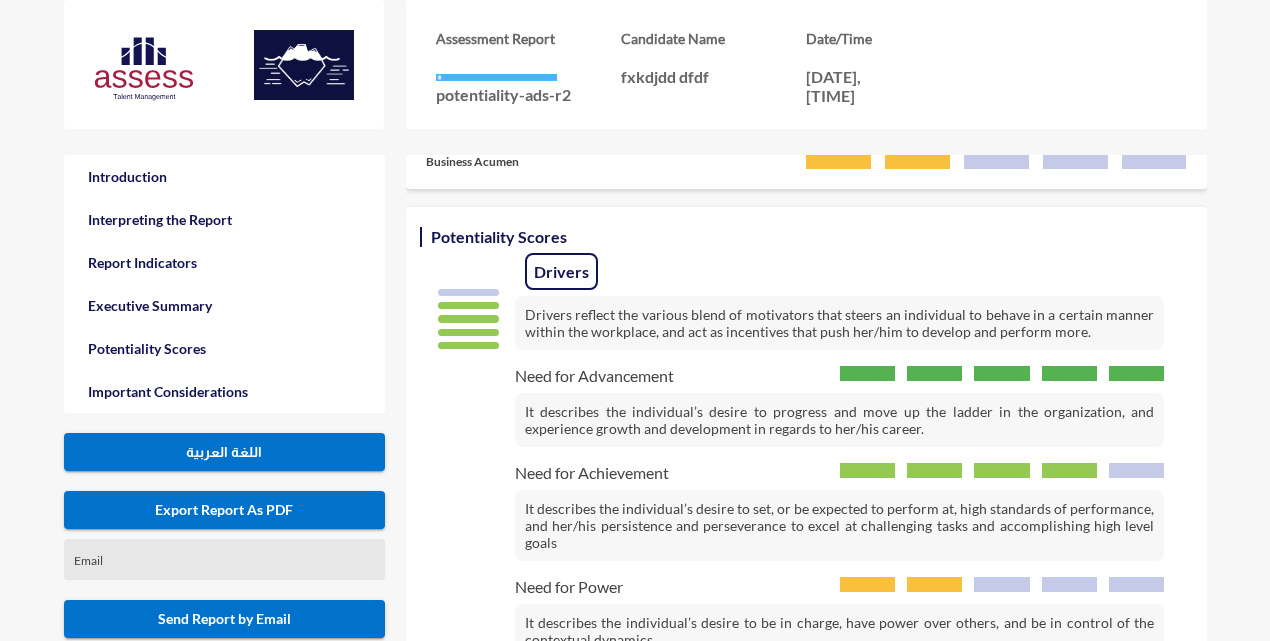 scroll, scrollTop: 1440, scrollLeft: 0, axis: vertical 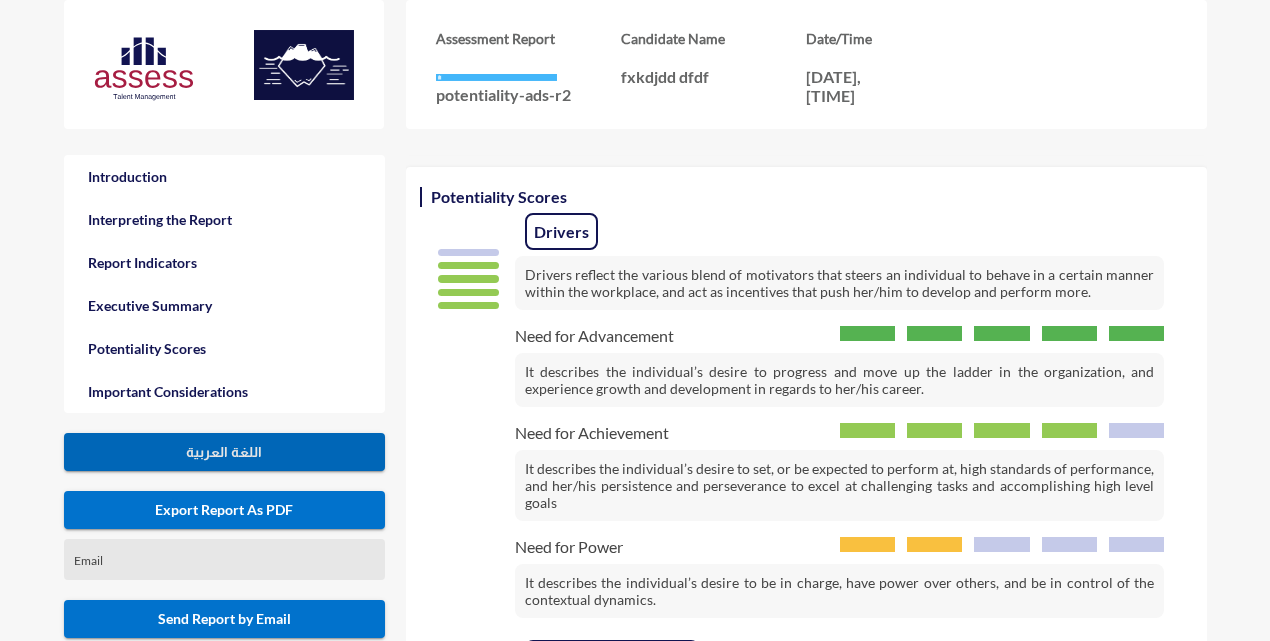 click on "اللغة العربية" 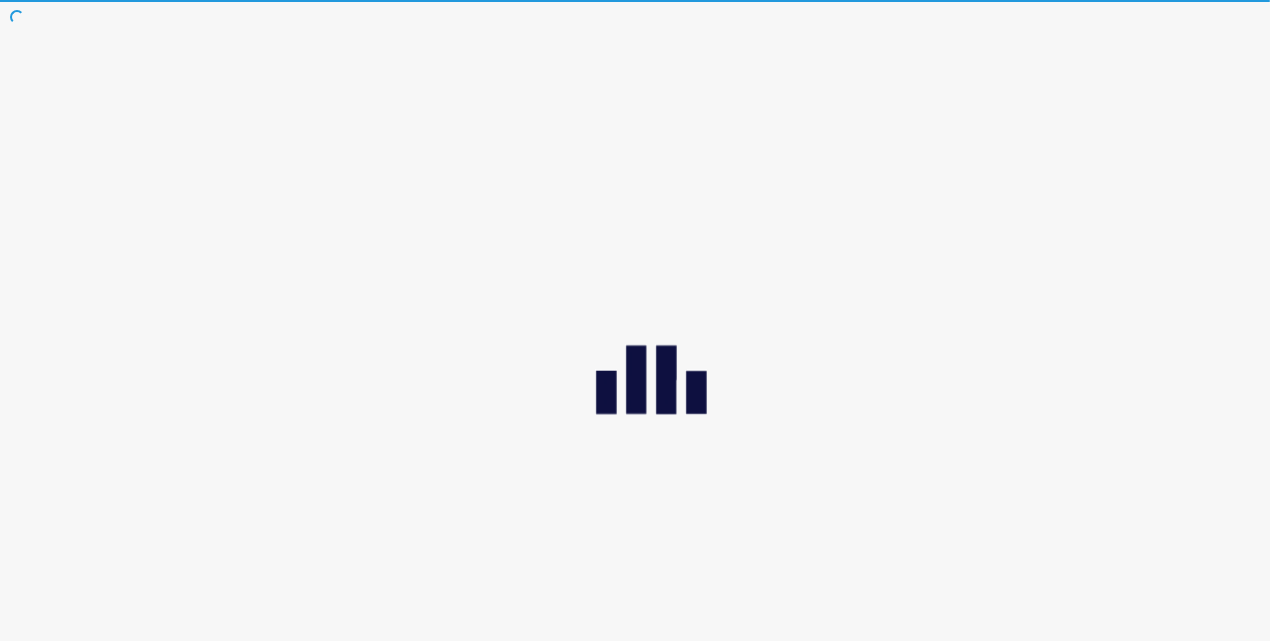 scroll, scrollTop: 0, scrollLeft: 0, axis: both 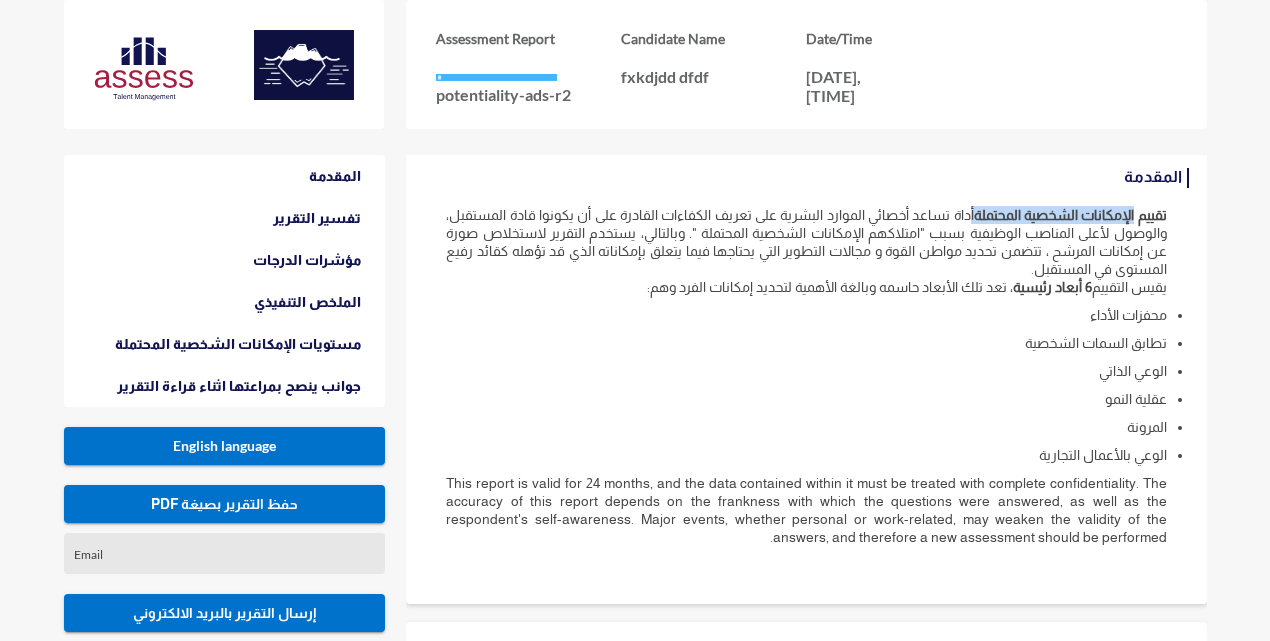 drag, startPoint x: 969, startPoint y: 223, endPoint x: 1135, endPoint y: 226, distance: 166.0271 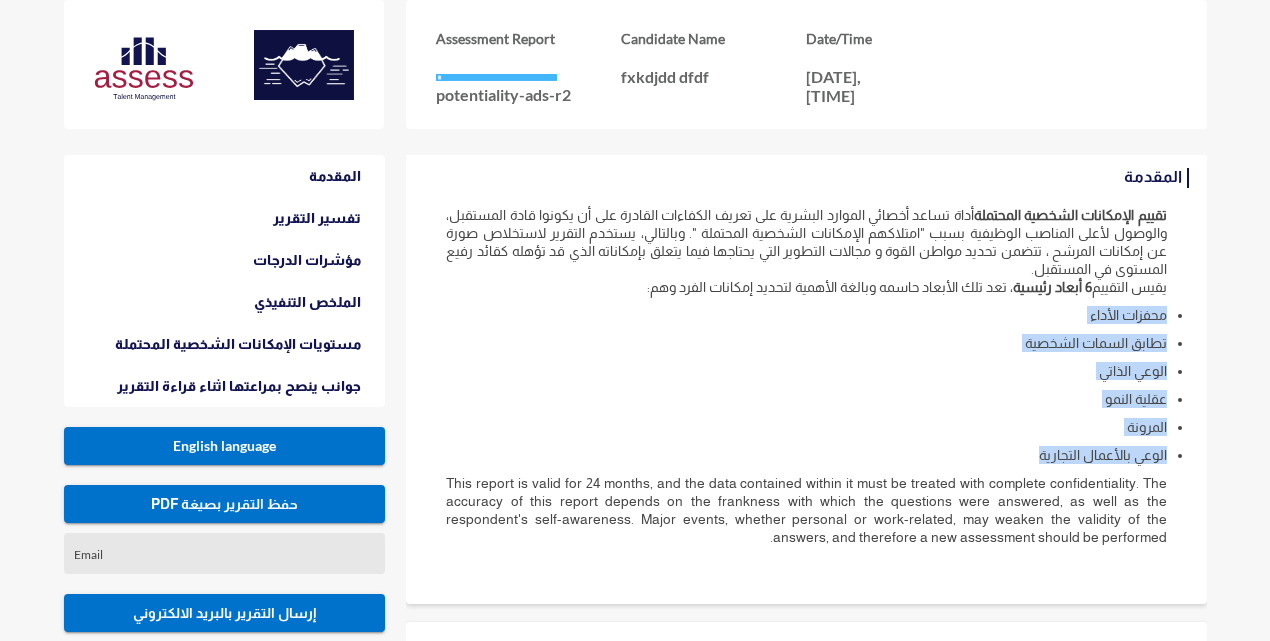 drag, startPoint x: 1007, startPoint y: 458, endPoint x: 1177, endPoint y: 319, distance: 219.5928 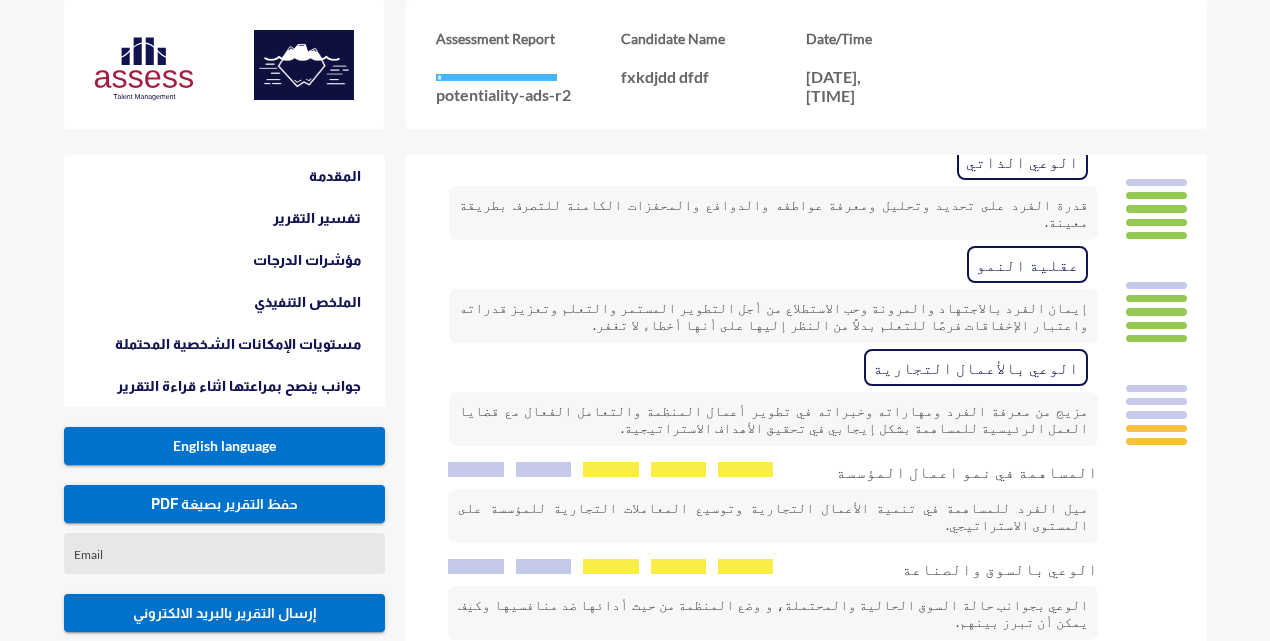 scroll, scrollTop: 3007, scrollLeft: 0, axis: vertical 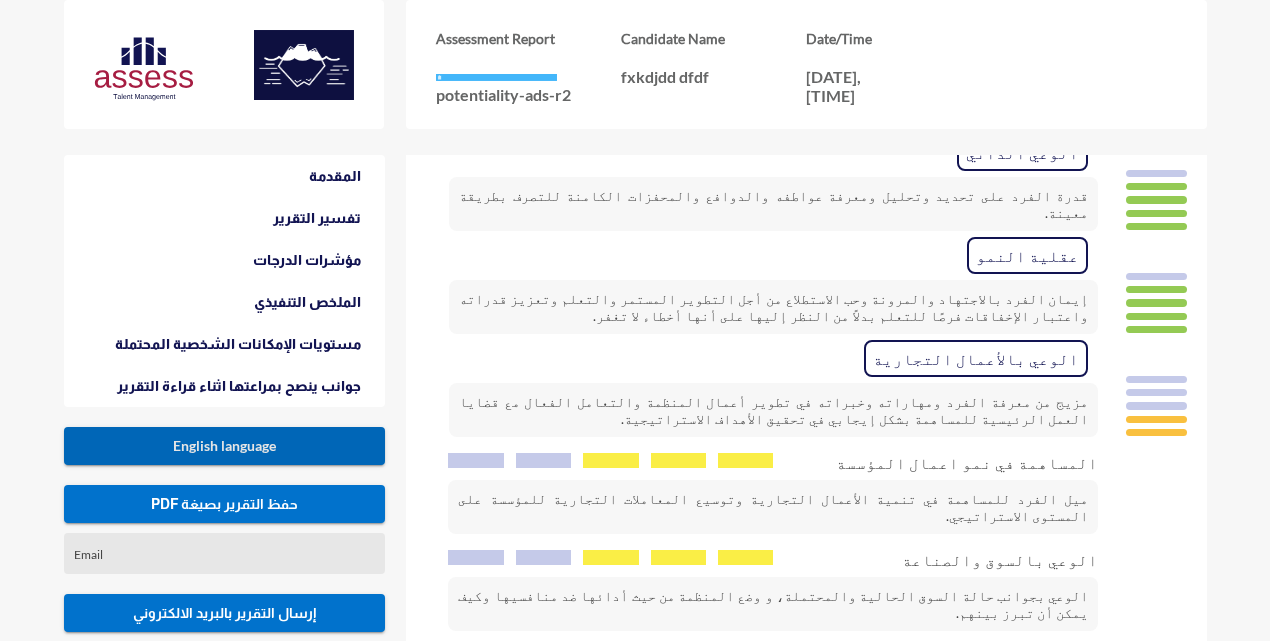 click on "English language" 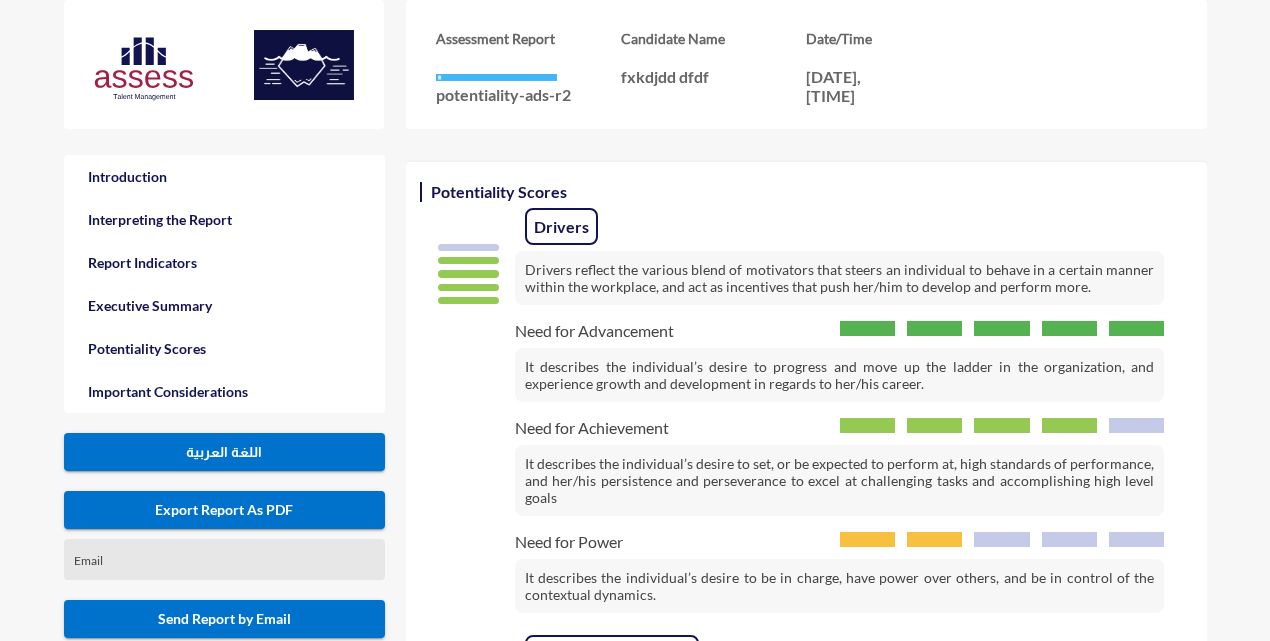 scroll, scrollTop: 1440, scrollLeft: 0, axis: vertical 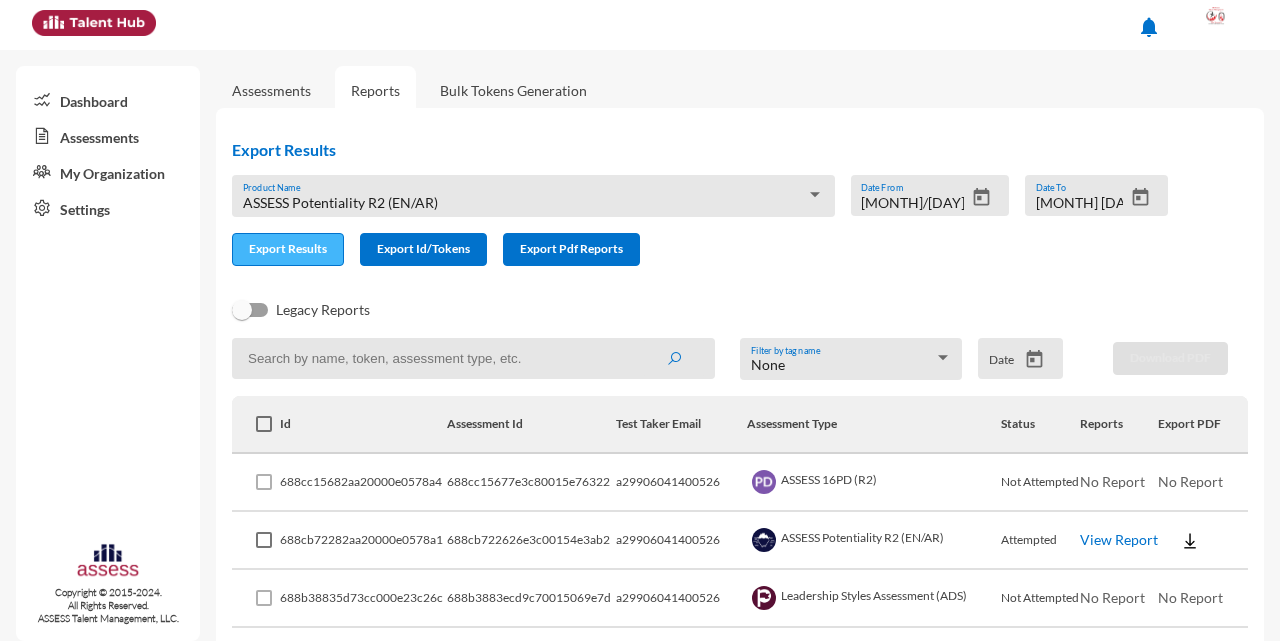 click on "Export Results" 